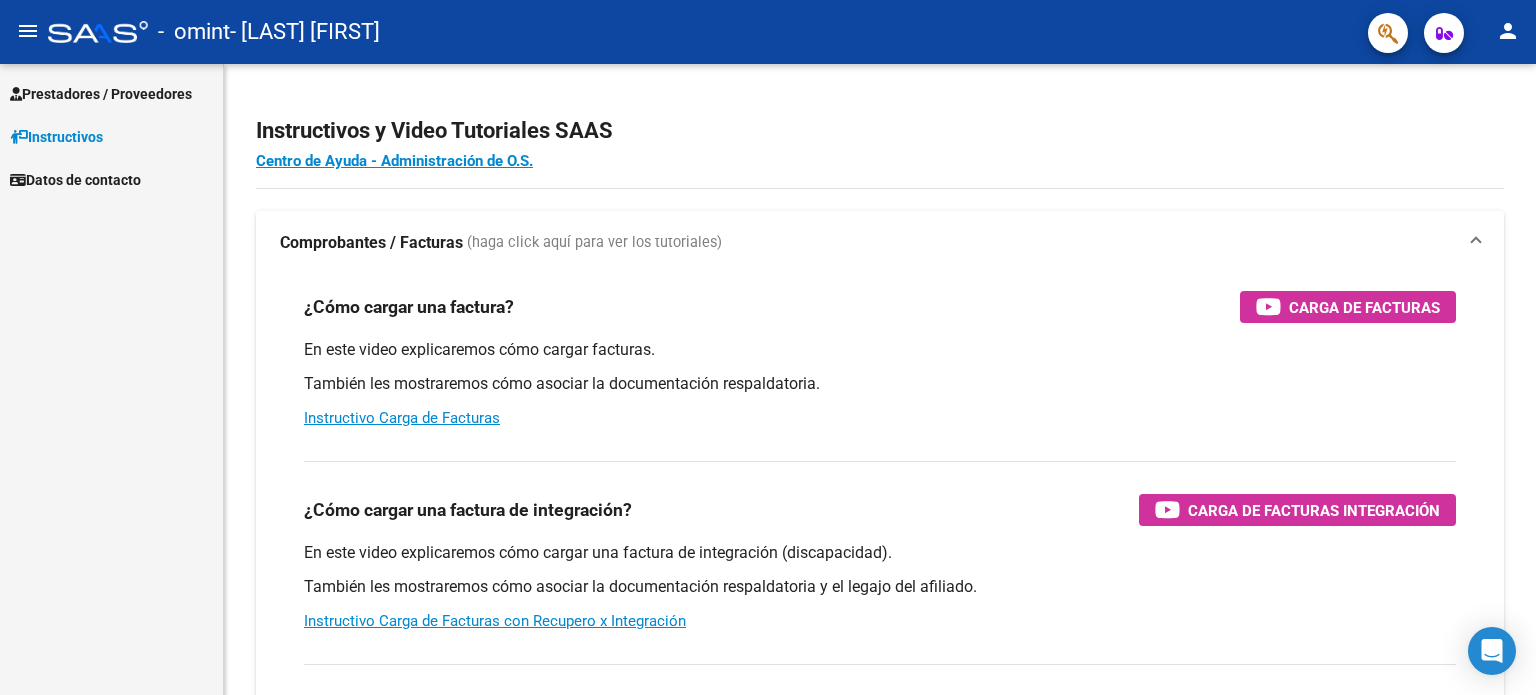 scroll, scrollTop: 0, scrollLeft: 0, axis: both 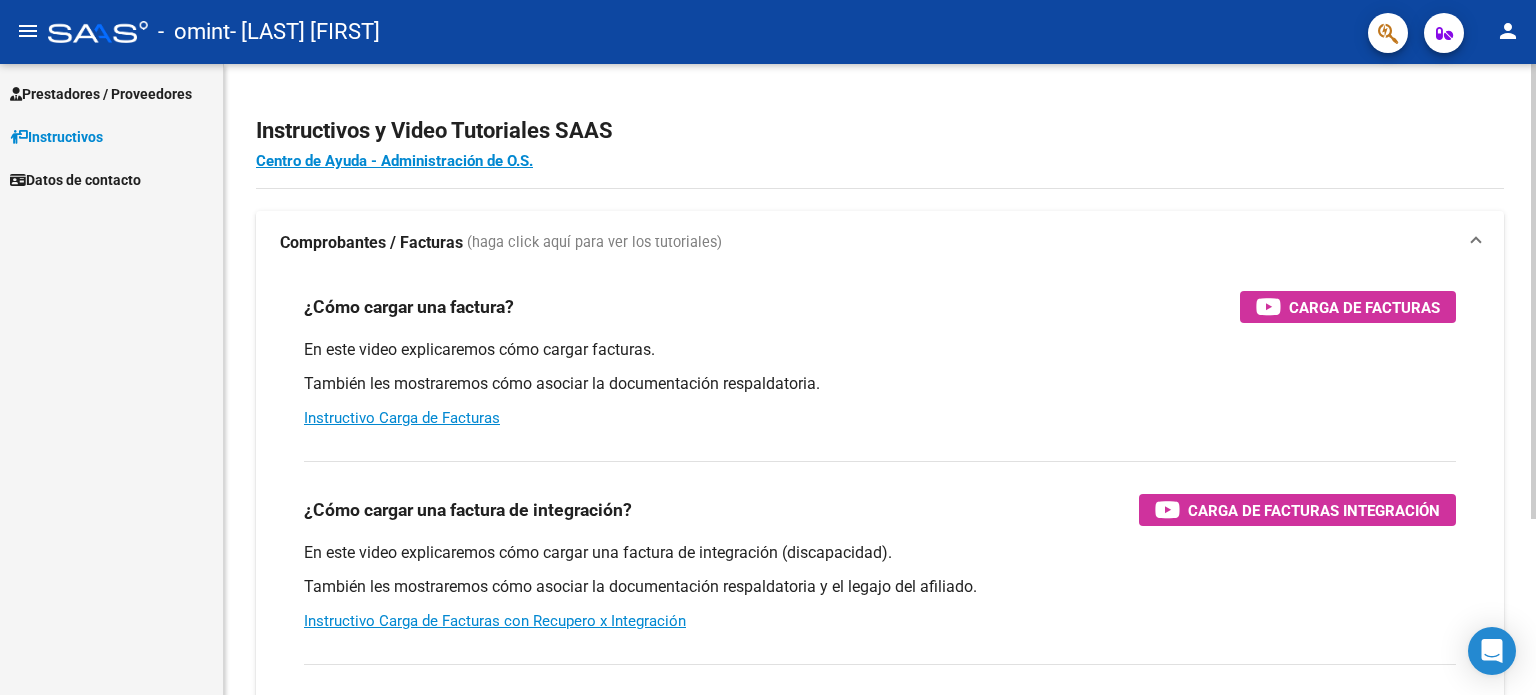 click on "Centro de Ayuda - Administración de O.S." 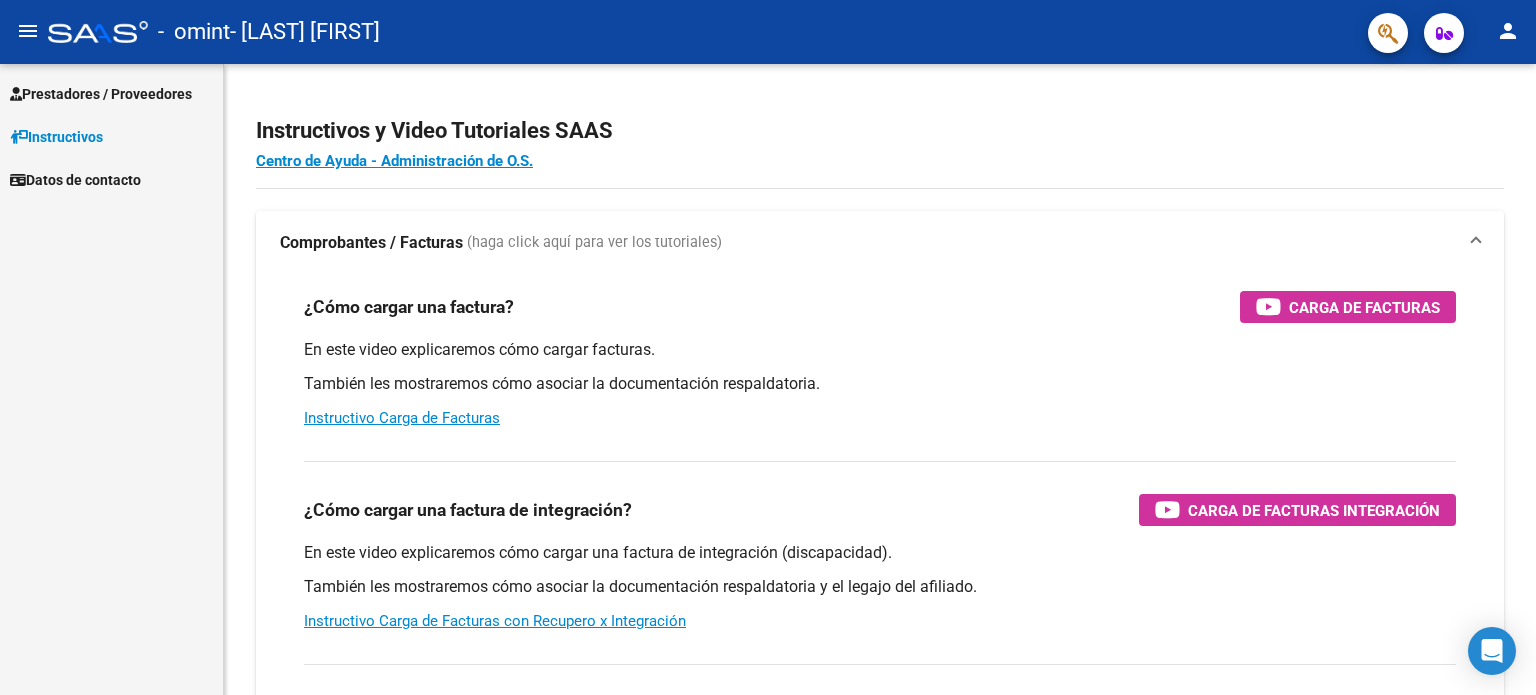 click on "Prestadores / Proveedores" at bounding box center (101, 94) 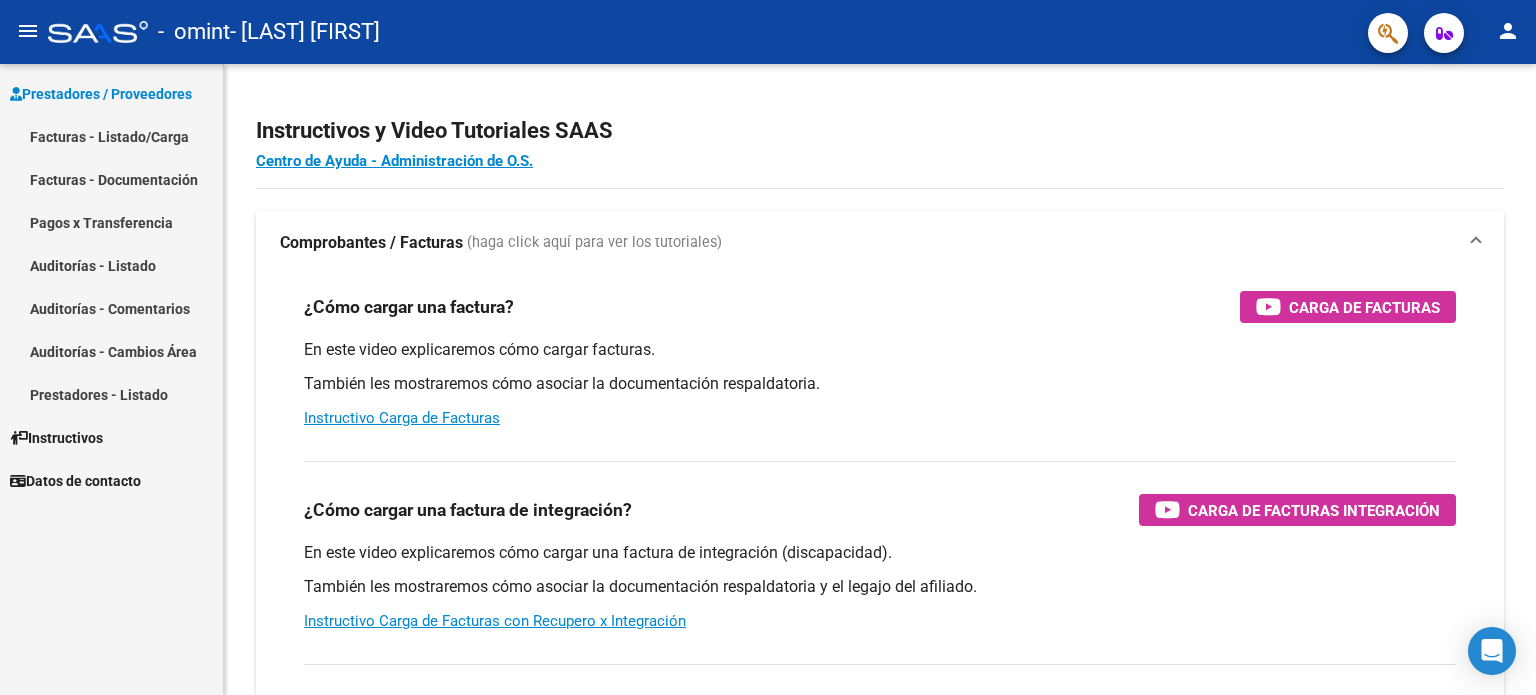 click on "Facturas - Documentación" at bounding box center [111, 179] 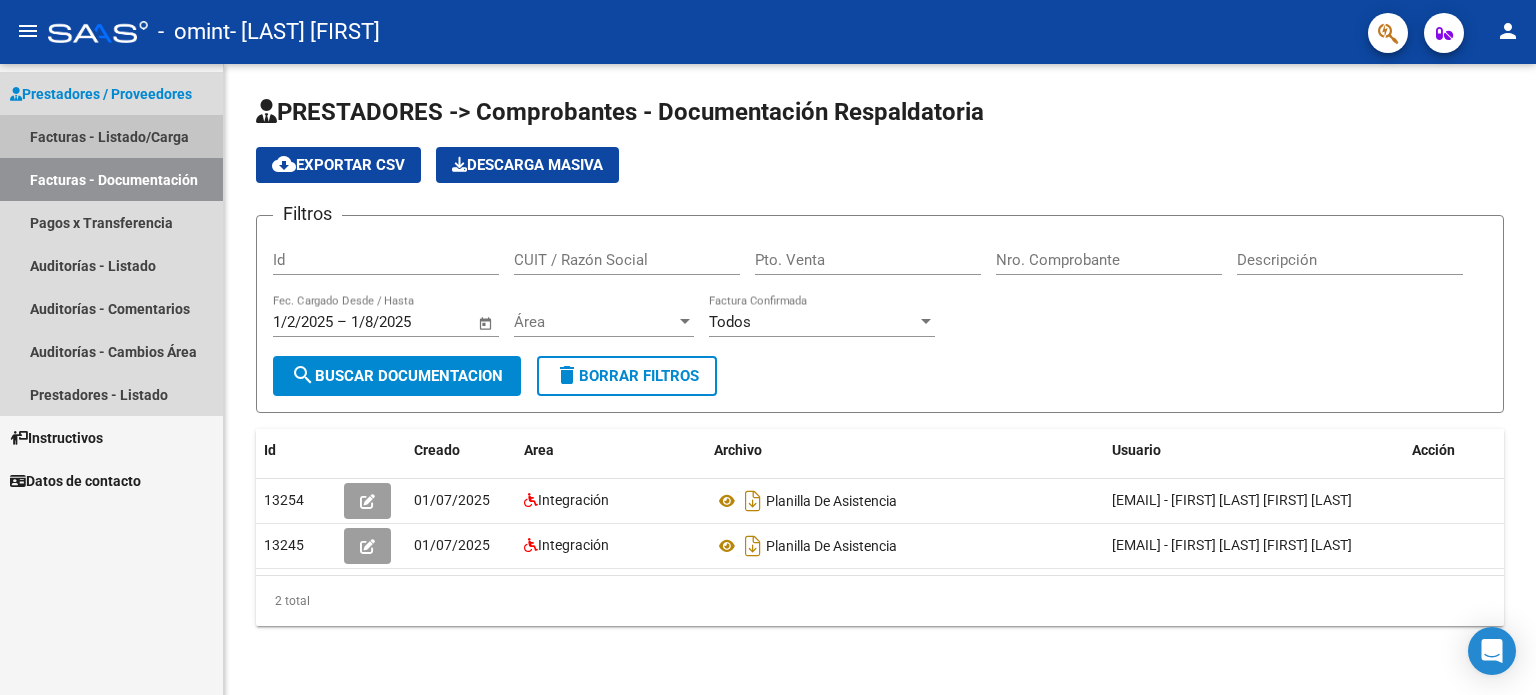 click on "Facturas - Listado/Carga" at bounding box center (111, 136) 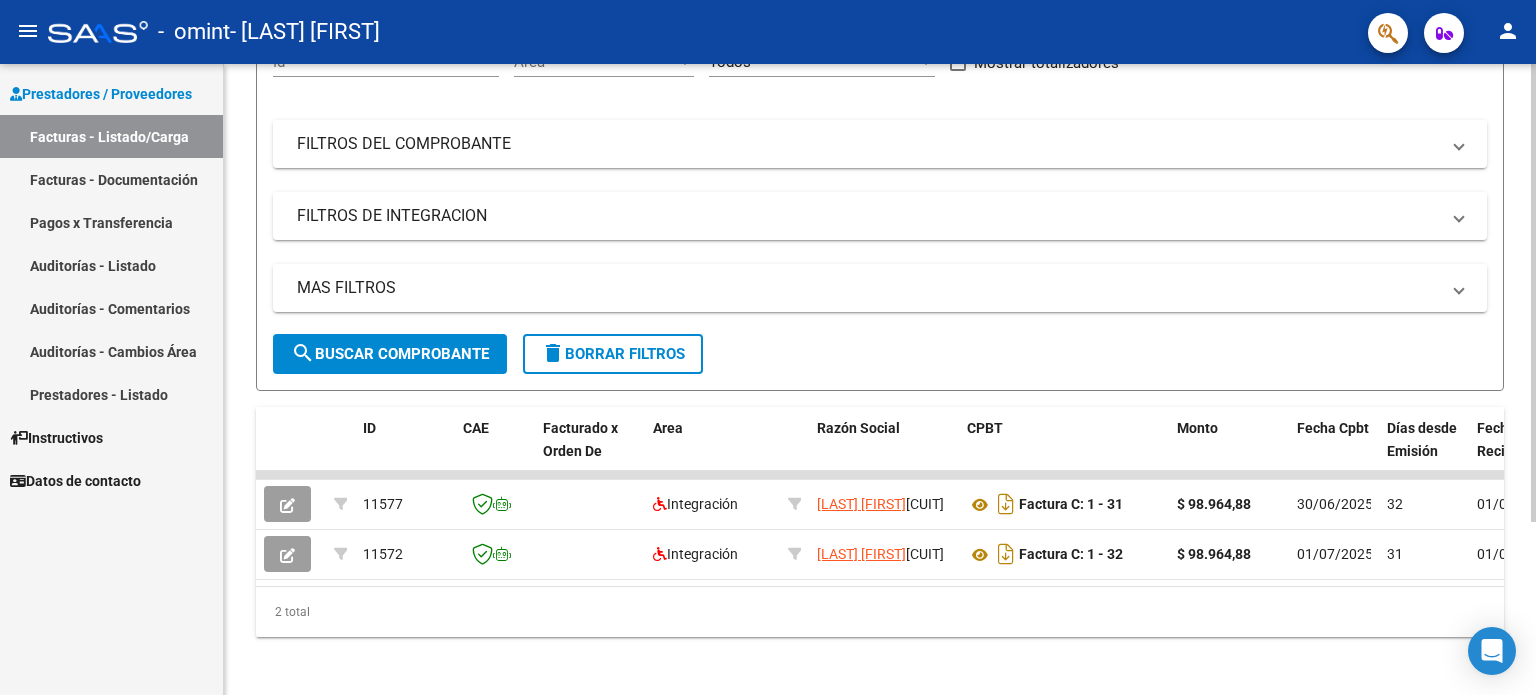scroll, scrollTop: 238, scrollLeft: 0, axis: vertical 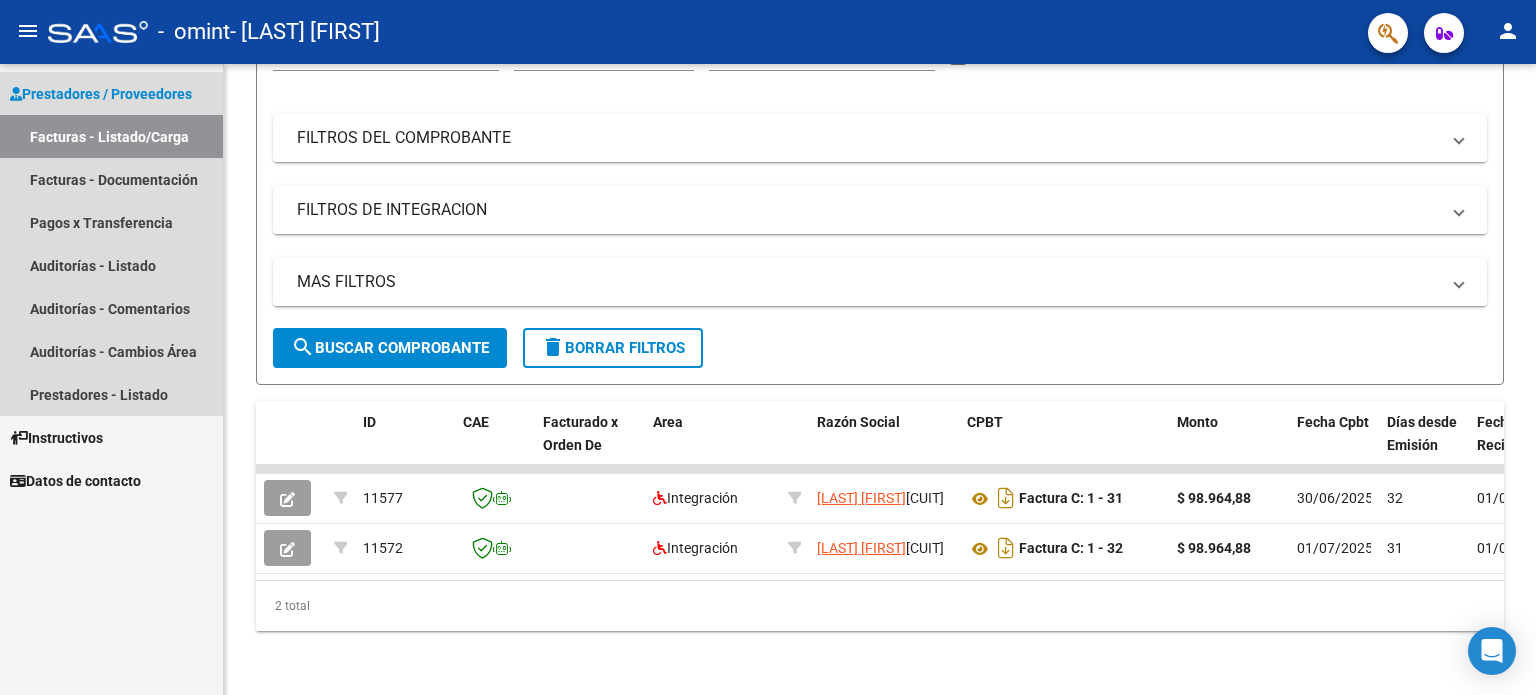 click on "Prestadores / Proveedores" at bounding box center [101, 94] 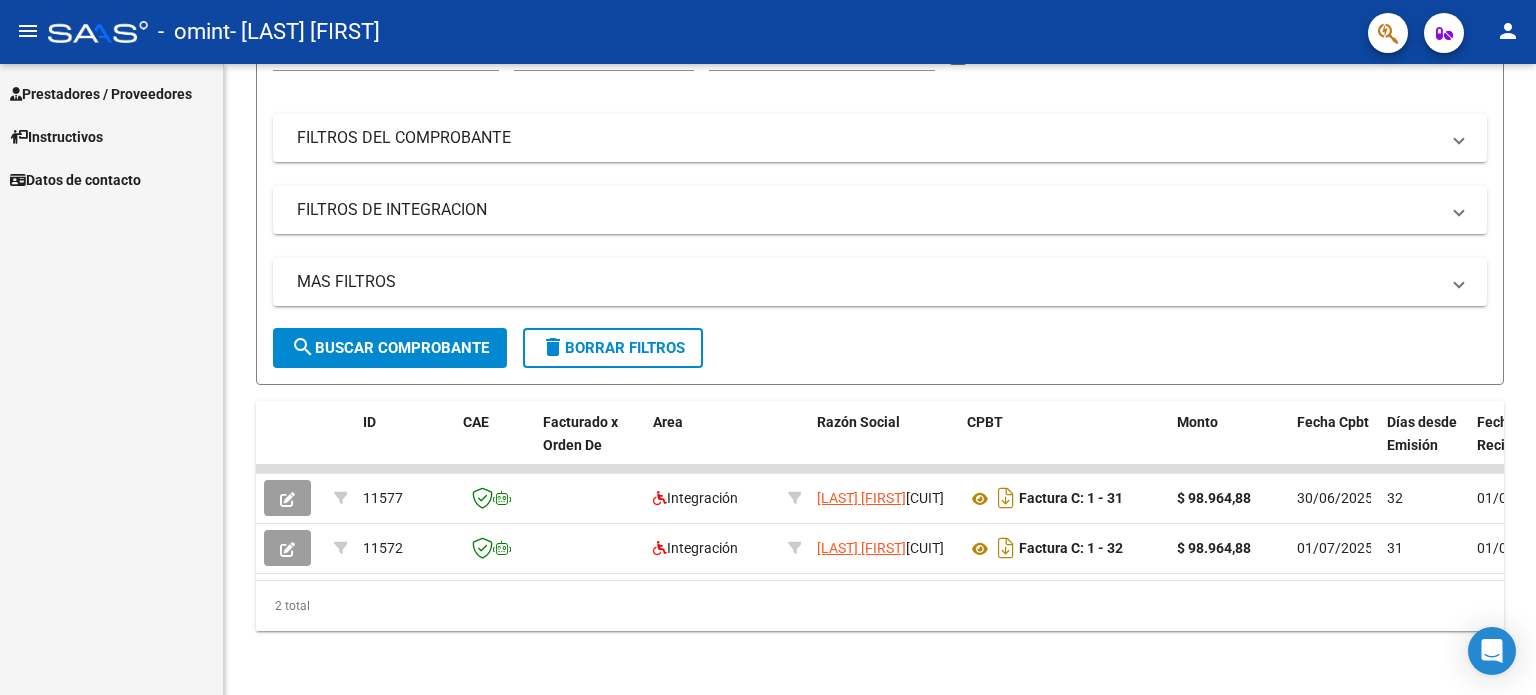 click on "Instructivos" at bounding box center (56, 137) 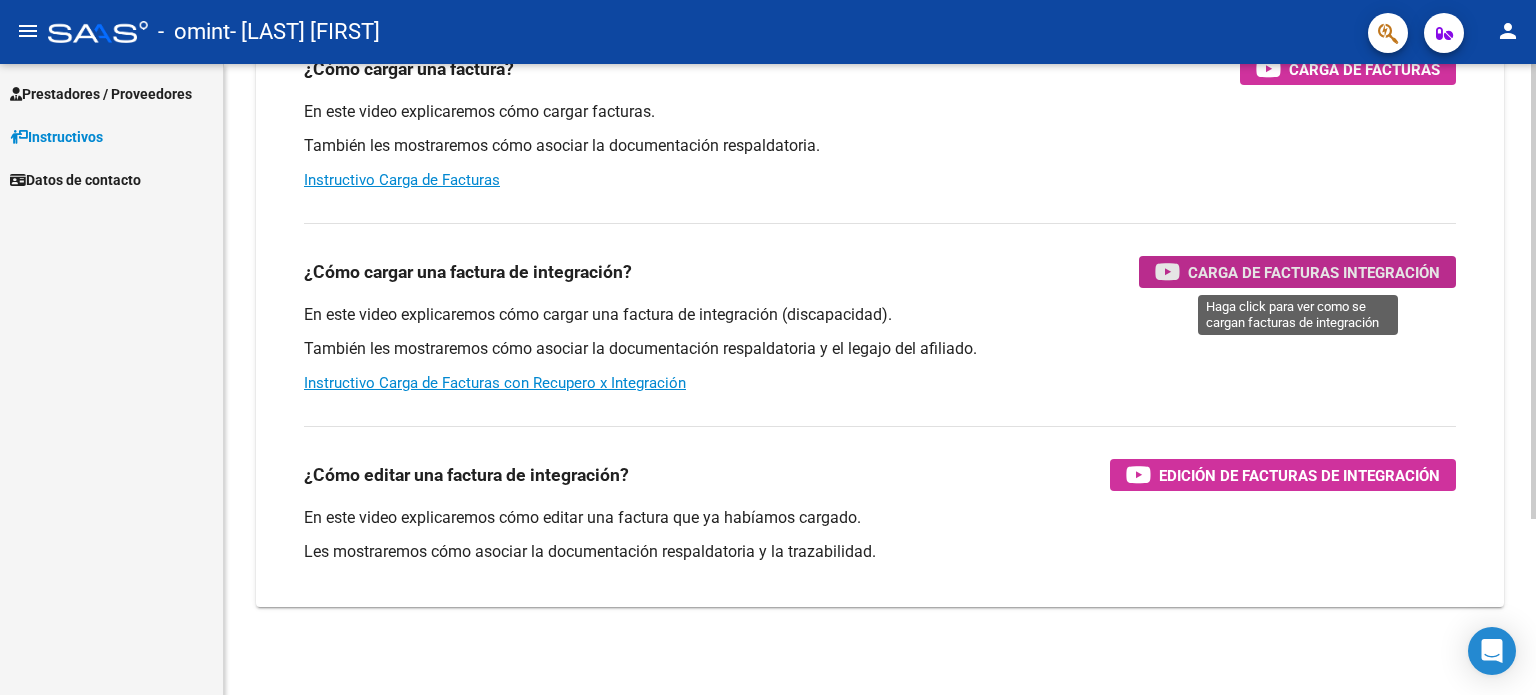 click on "Carga de Facturas Integración" at bounding box center (1314, 272) 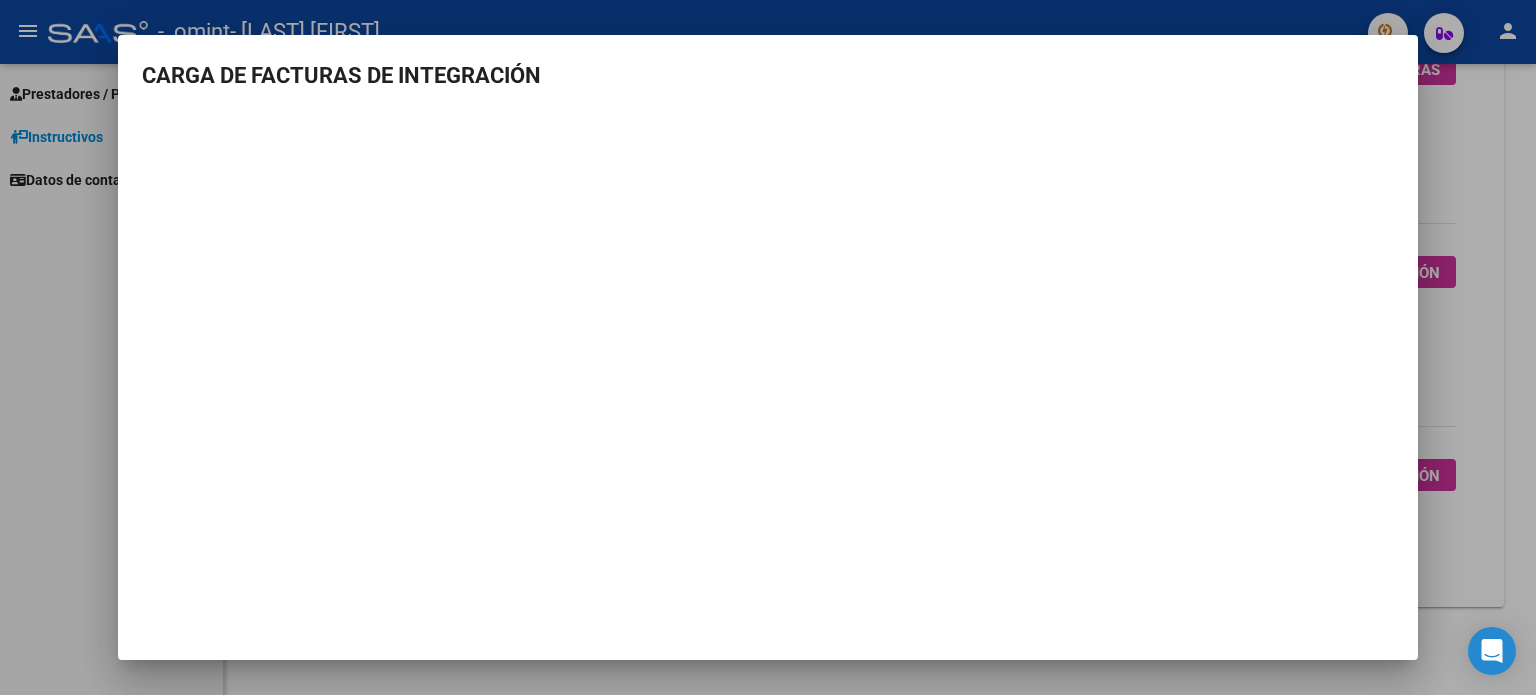 click at bounding box center (768, 347) 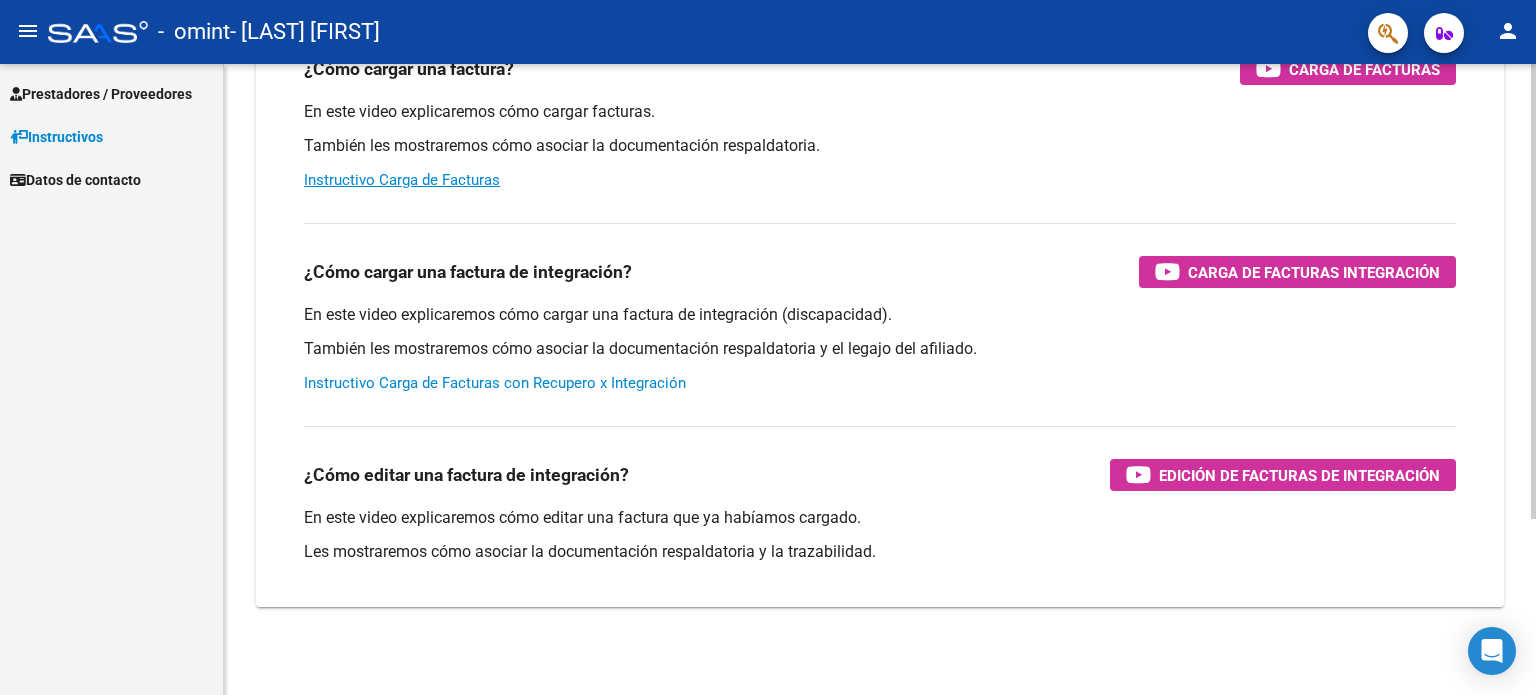 click on "Instructivo Carga de Facturas con Recupero x Integración" at bounding box center [495, 383] 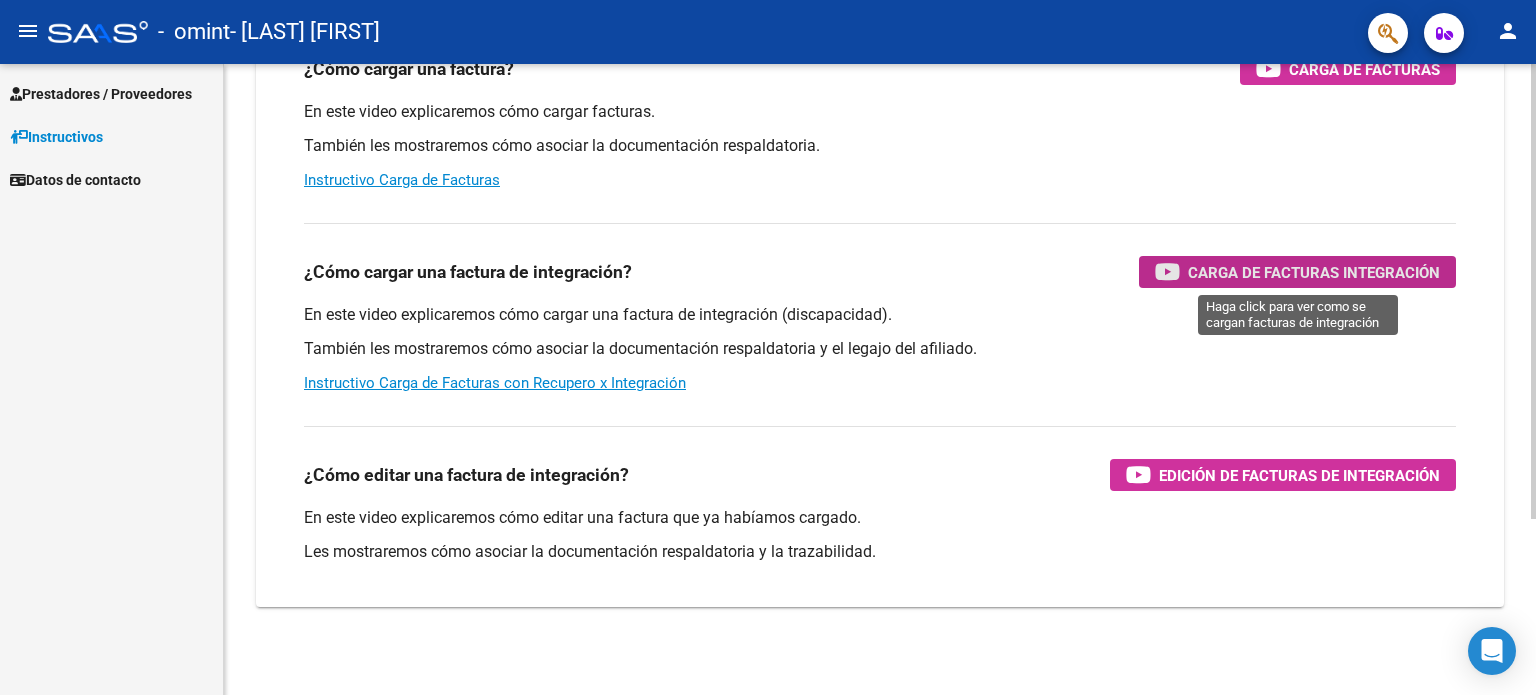 click on "Carga de Facturas Integración" at bounding box center (1314, 272) 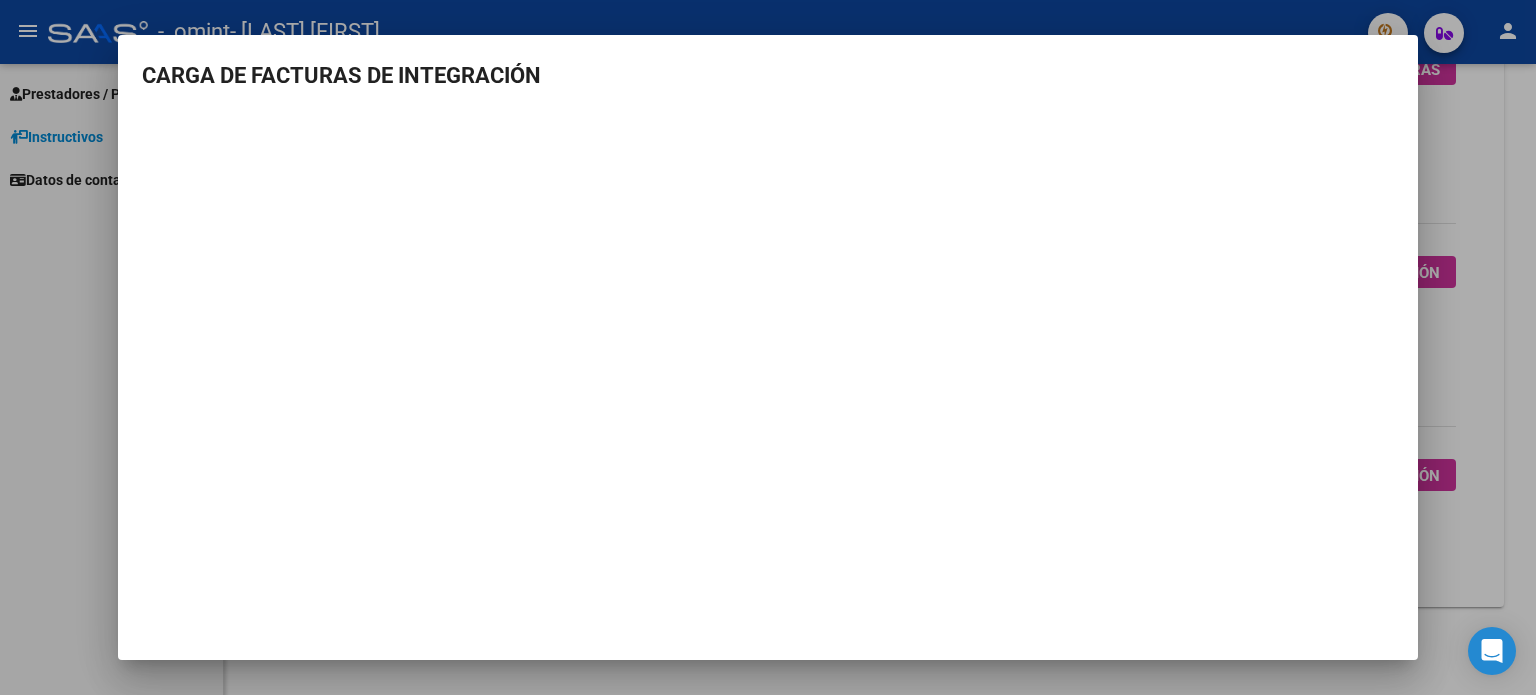 click at bounding box center (768, 347) 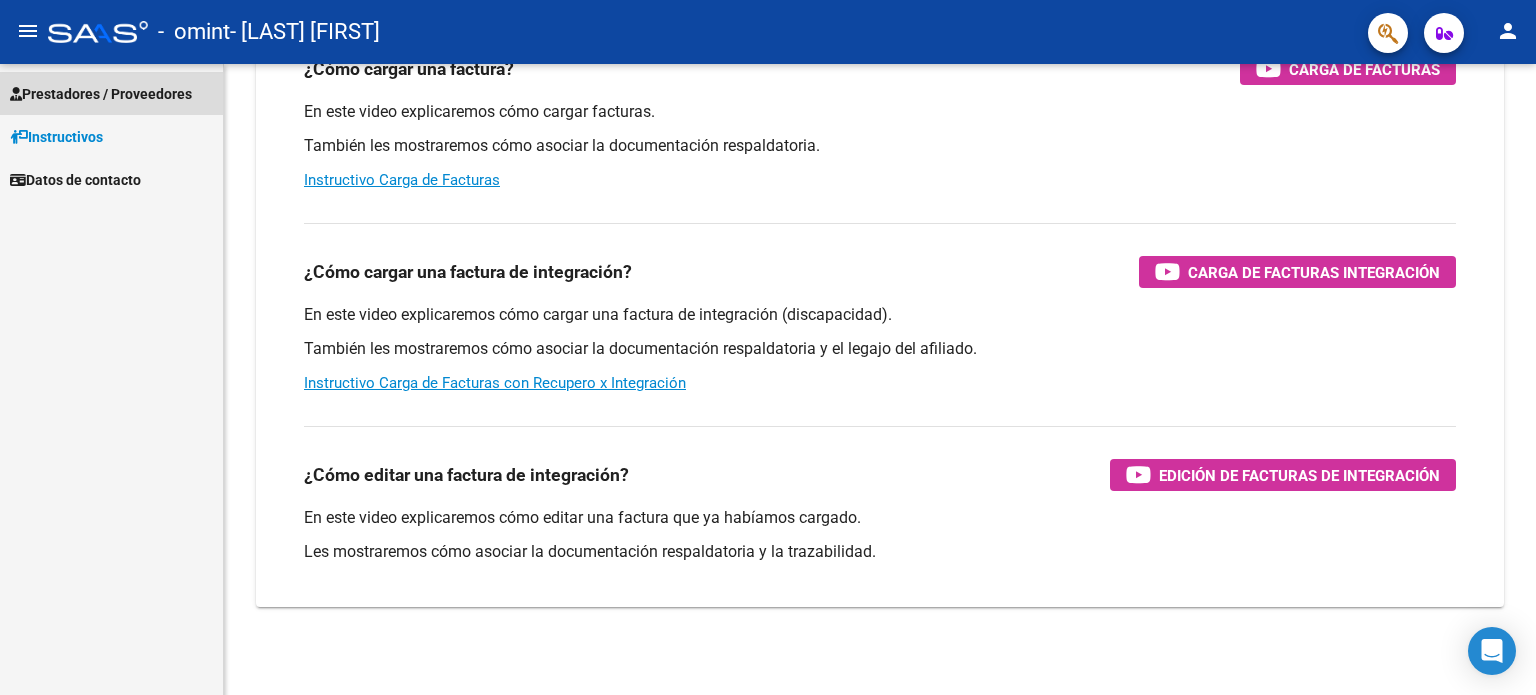 click on "Prestadores / Proveedores" at bounding box center [111, 93] 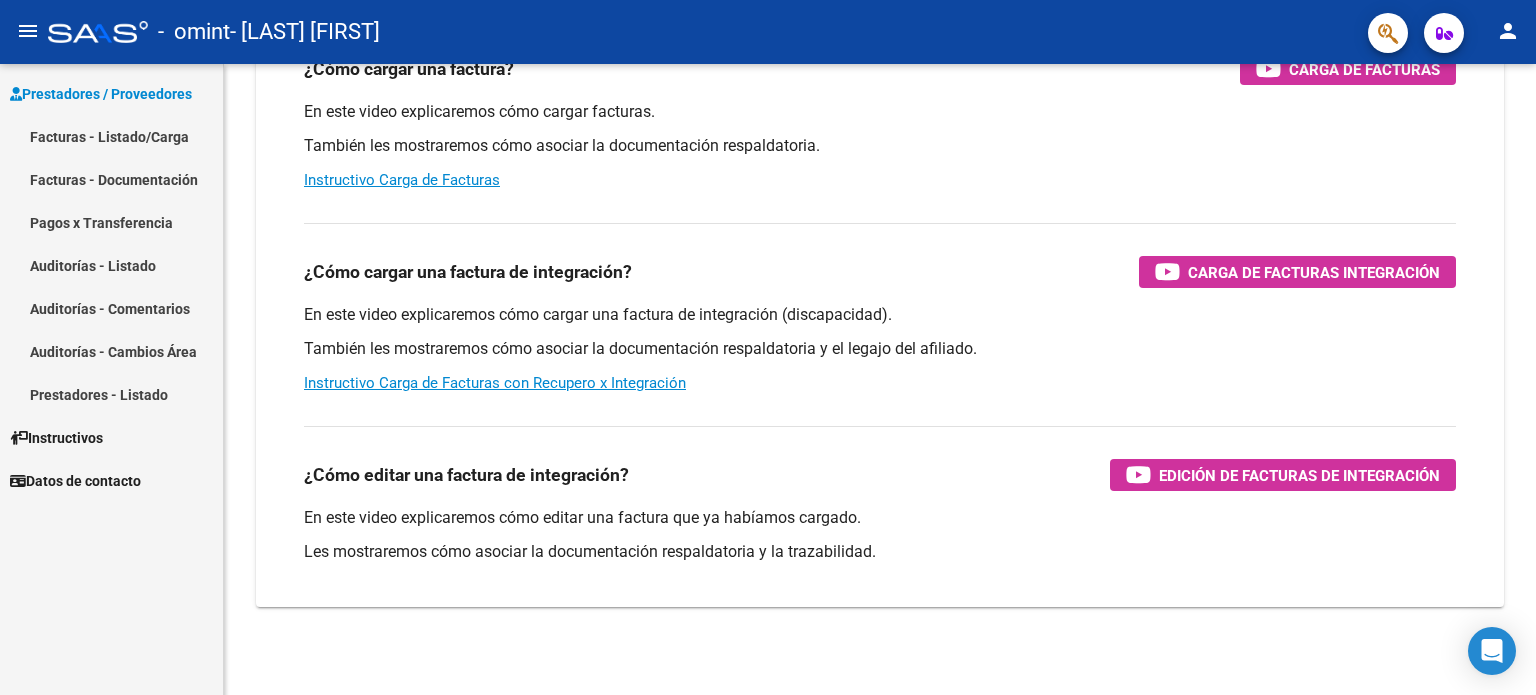 click on "Facturas - Listado/Carga" at bounding box center (111, 136) 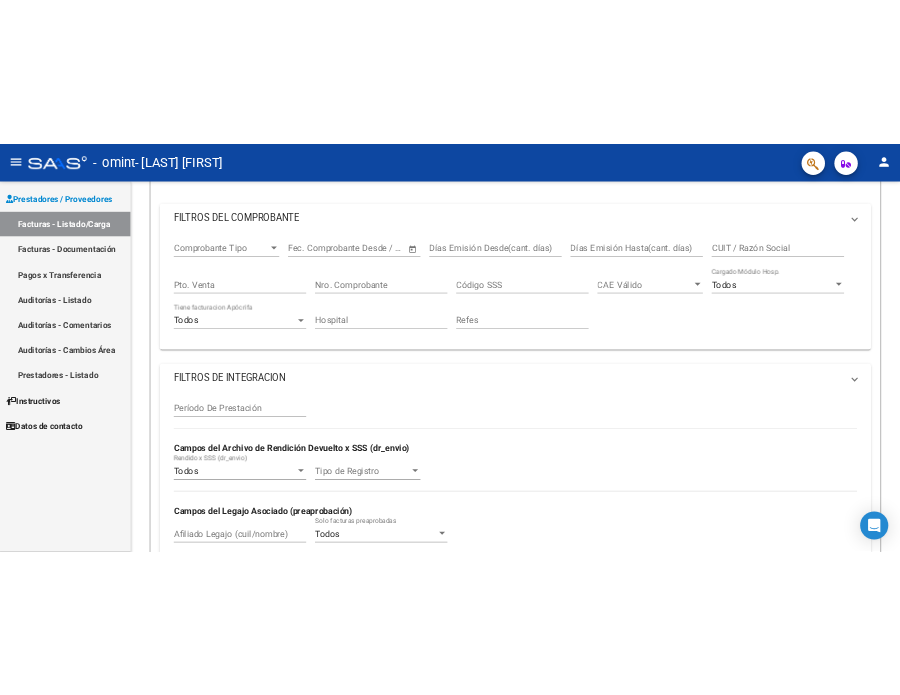 scroll, scrollTop: 0, scrollLeft: 0, axis: both 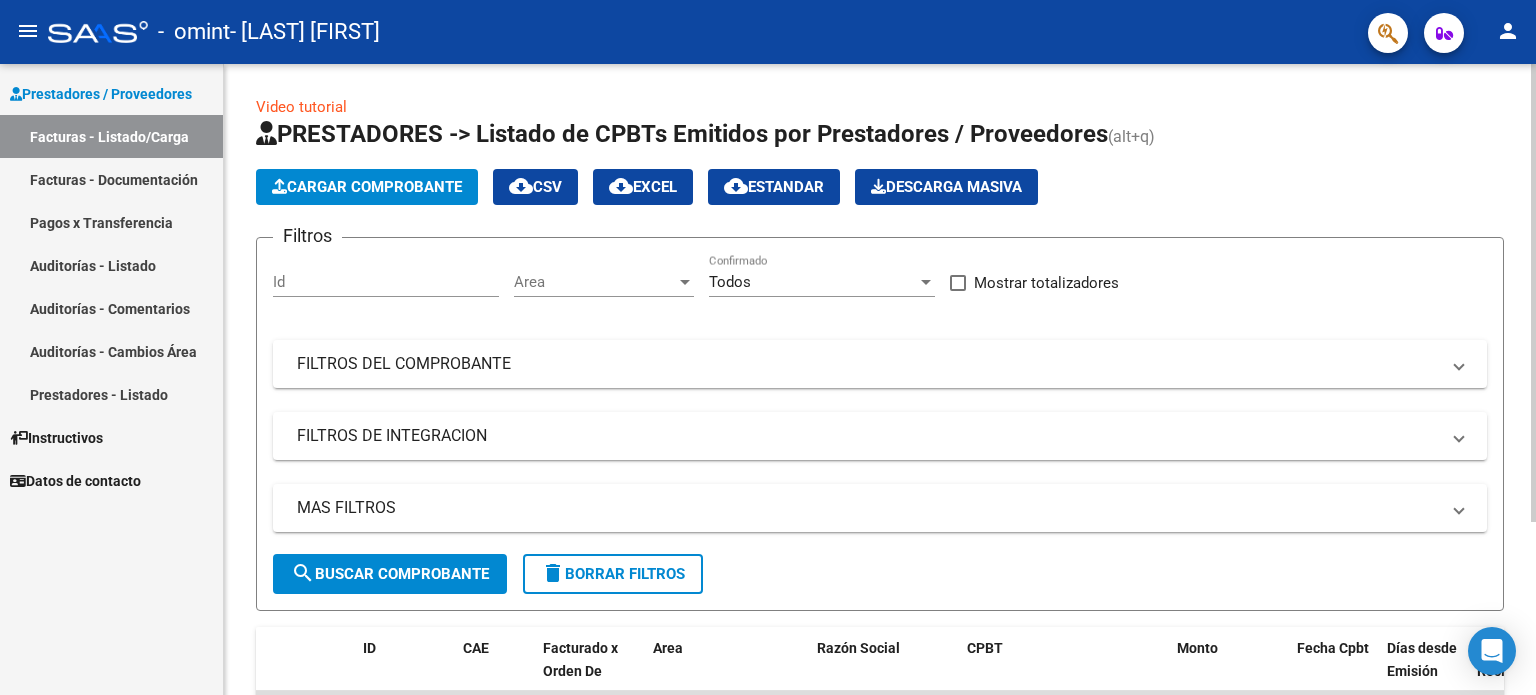 click on "Cargar Comprobante" 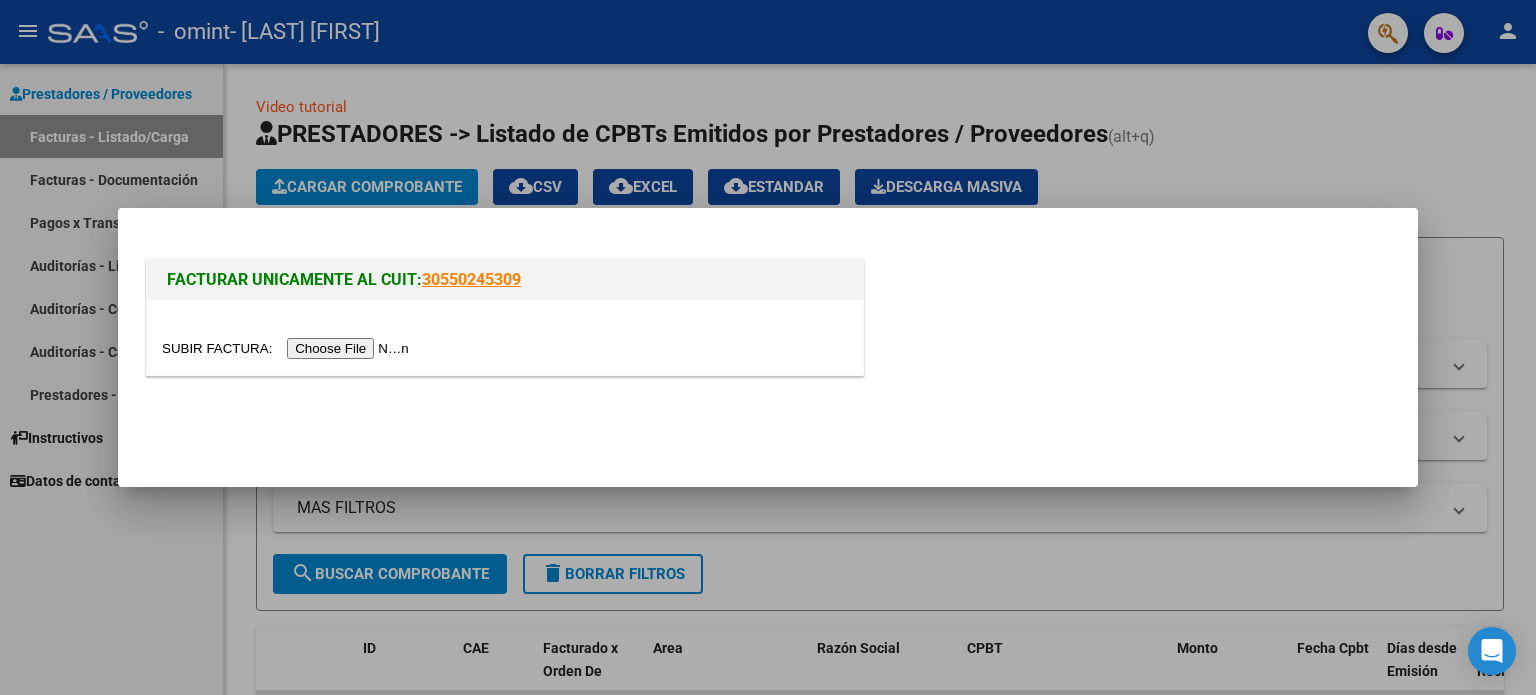 click at bounding box center (288, 348) 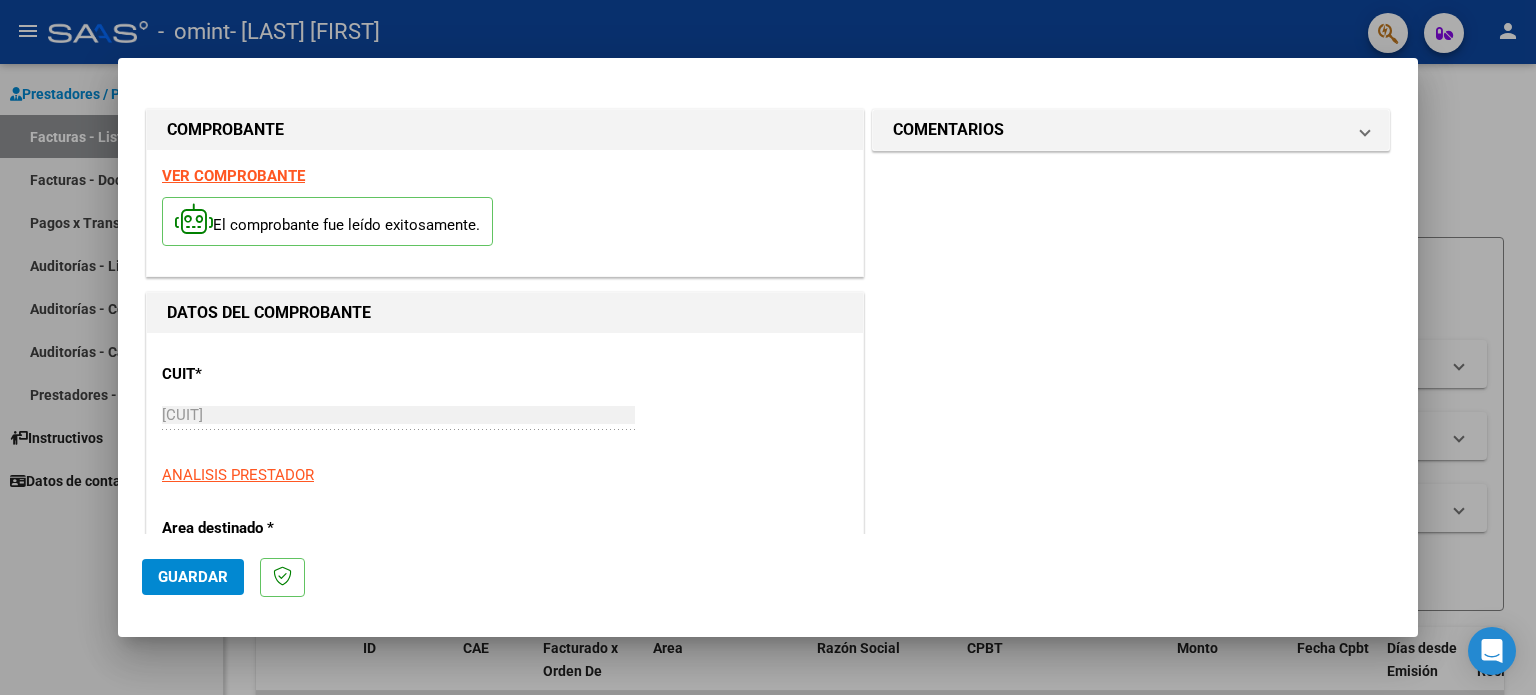 click at bounding box center [768, 347] 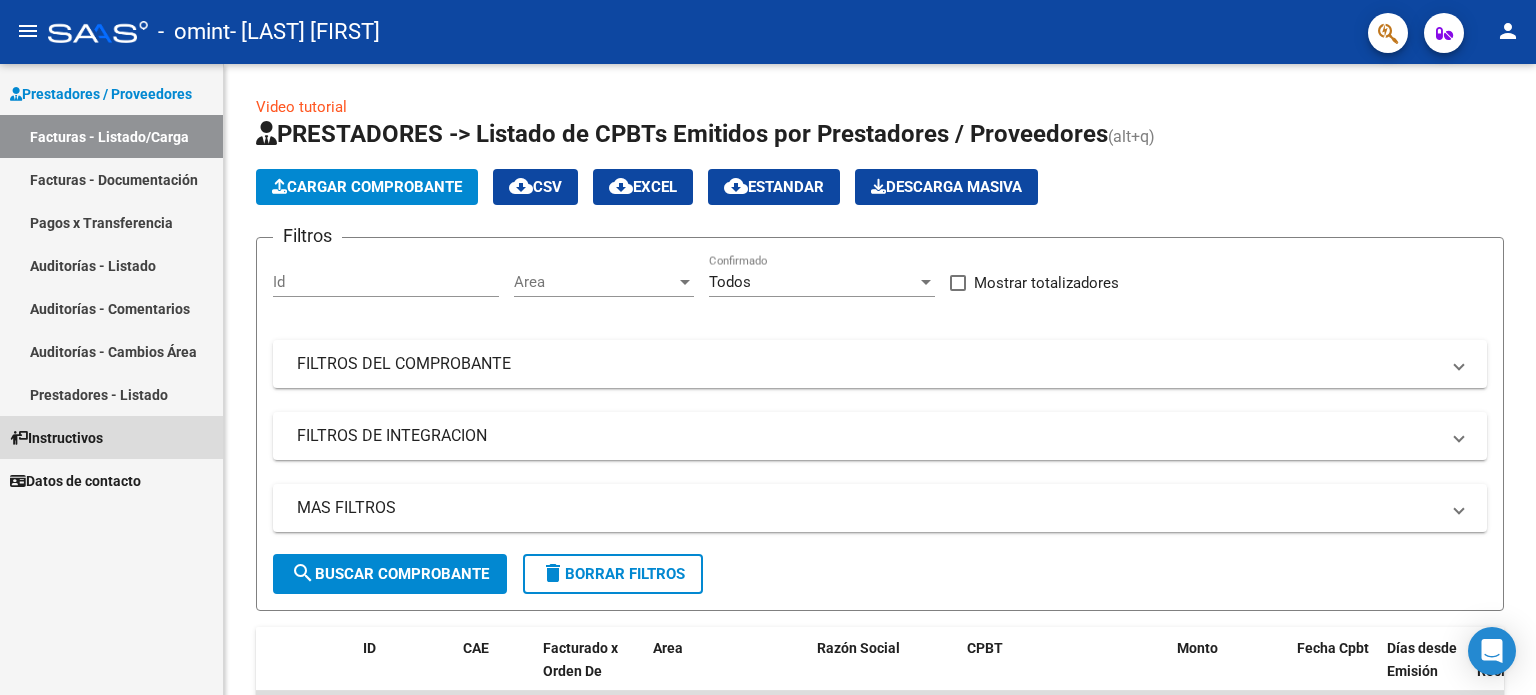 click on "Instructivos" at bounding box center [56, 438] 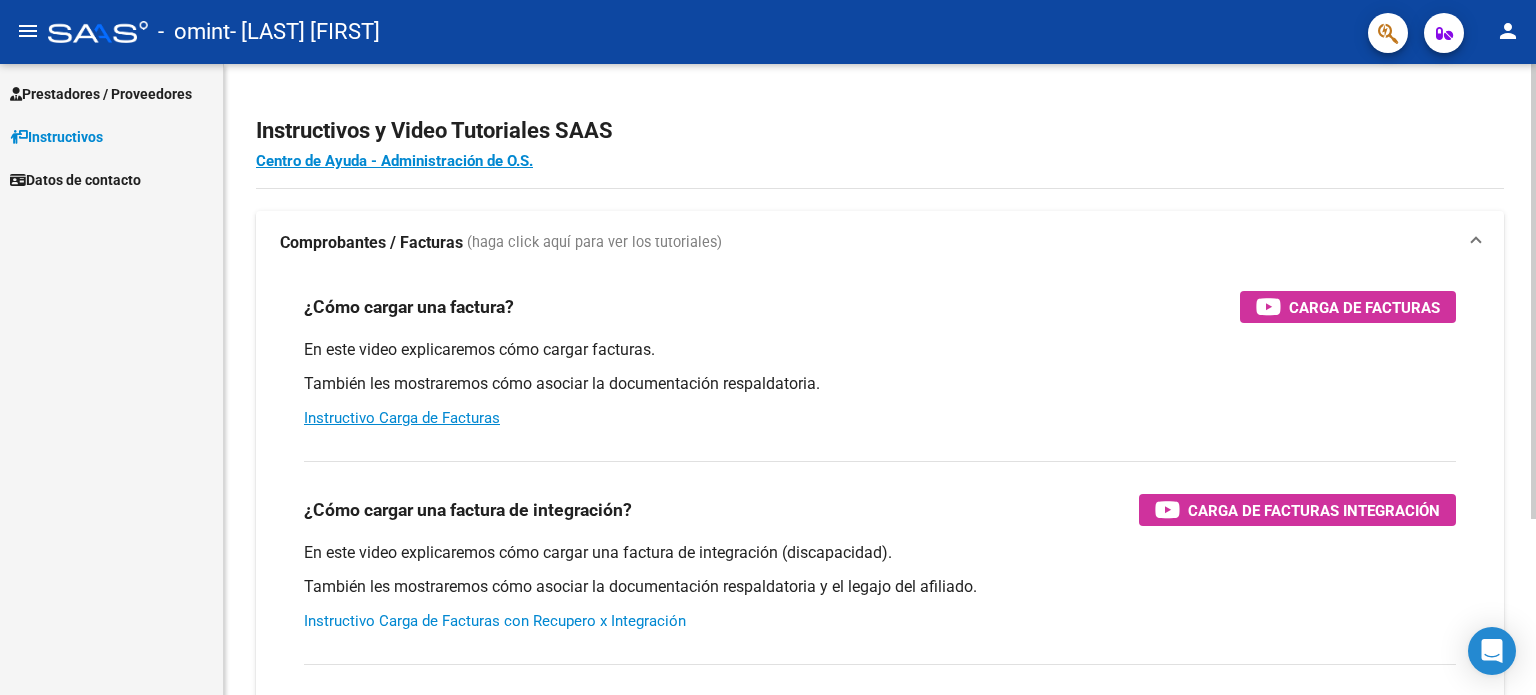 click on "Instructivo Carga de Facturas con Recupero x Integración" at bounding box center [495, 621] 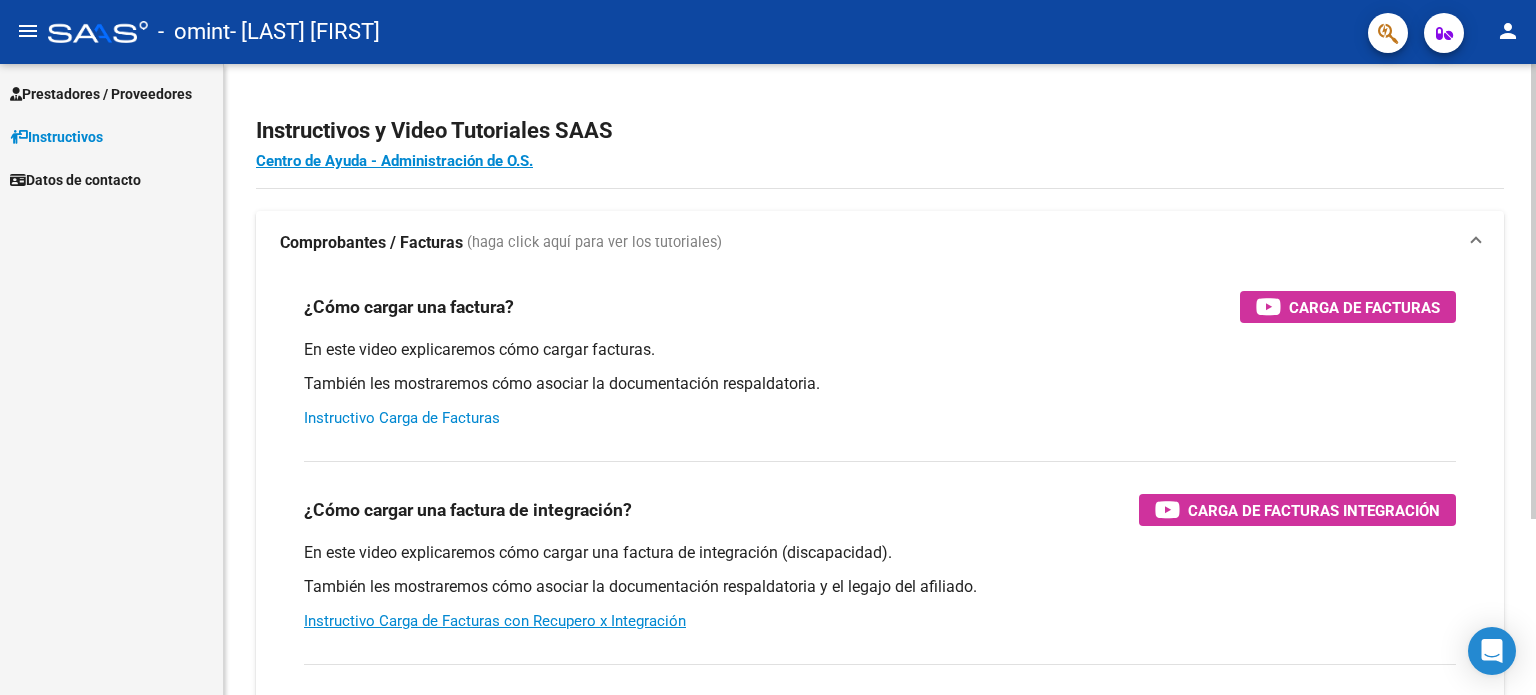 click on "Instructivo Carga de Facturas" at bounding box center (402, 418) 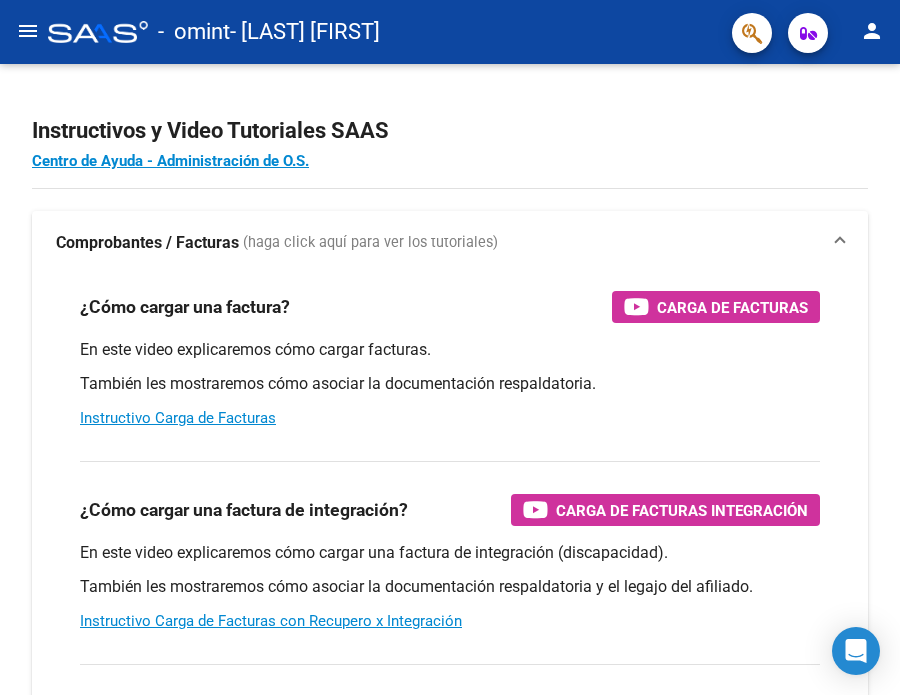 click on "menu" 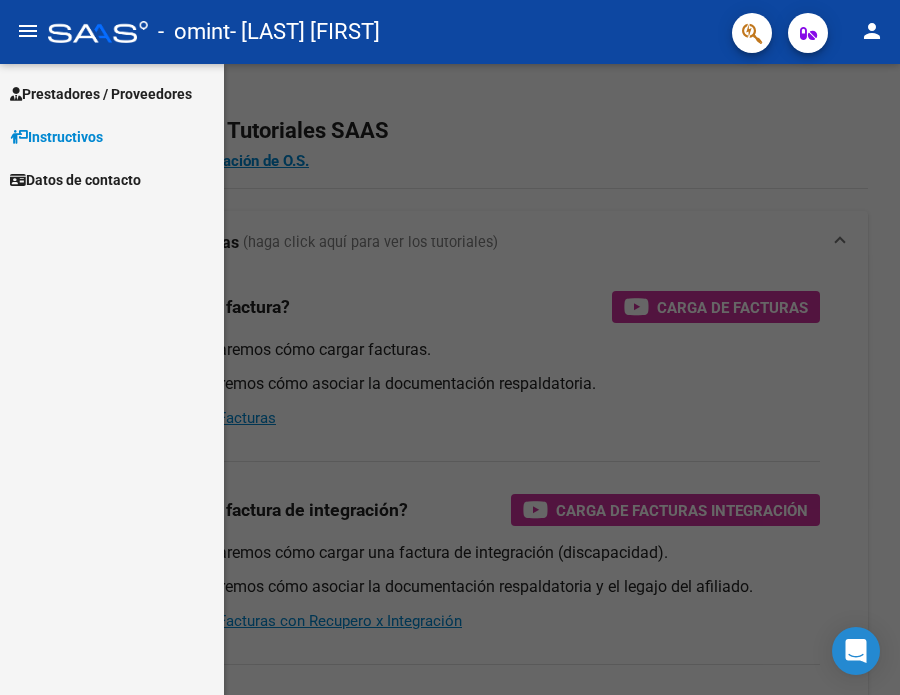 click on "Prestadores / Proveedores" at bounding box center [101, 94] 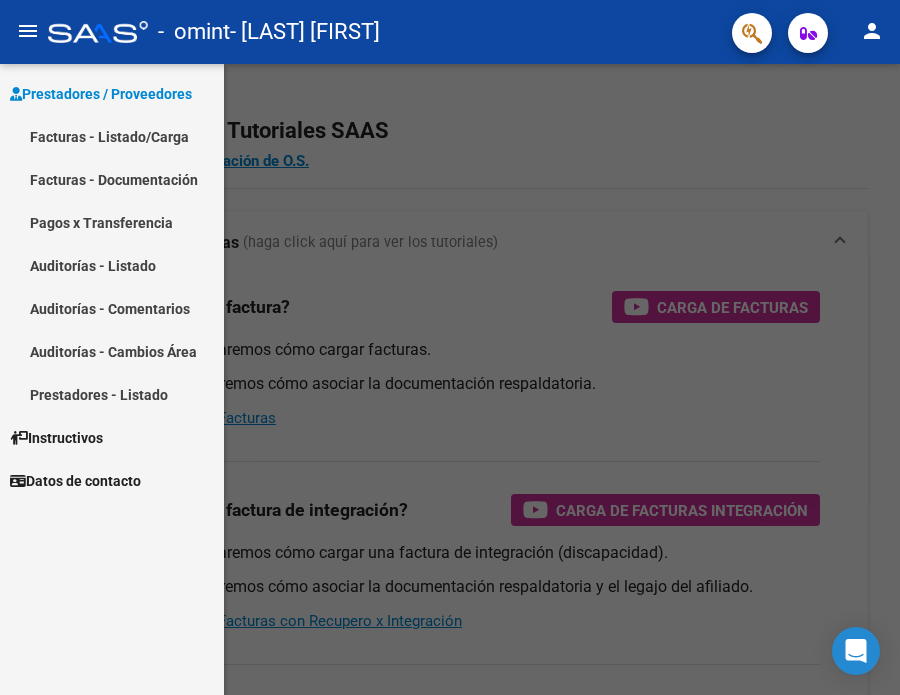click on "Facturas - Listado/Carga" at bounding box center [112, 136] 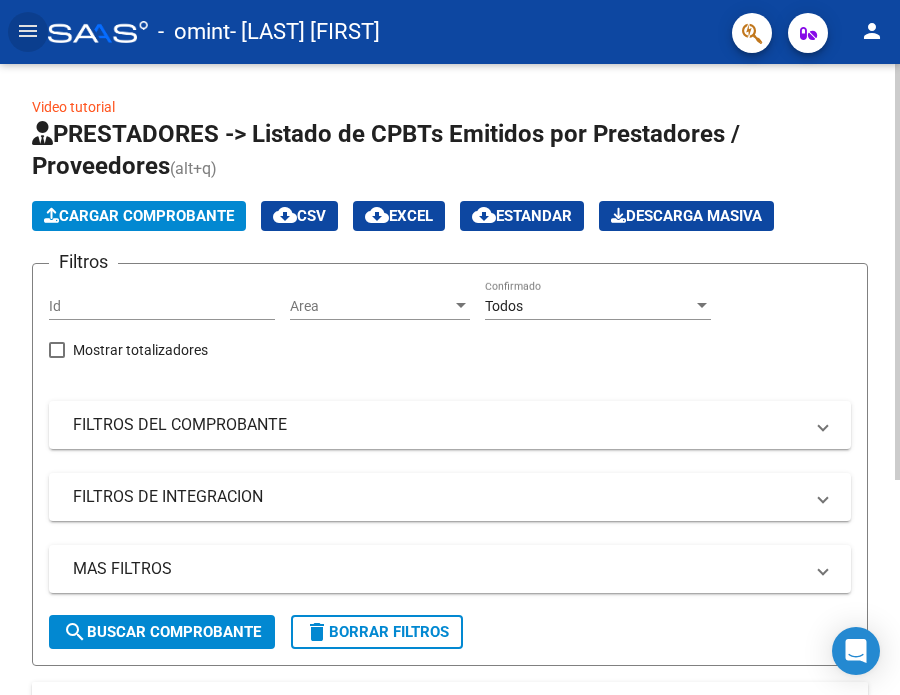 click on "Cargar Comprobante" 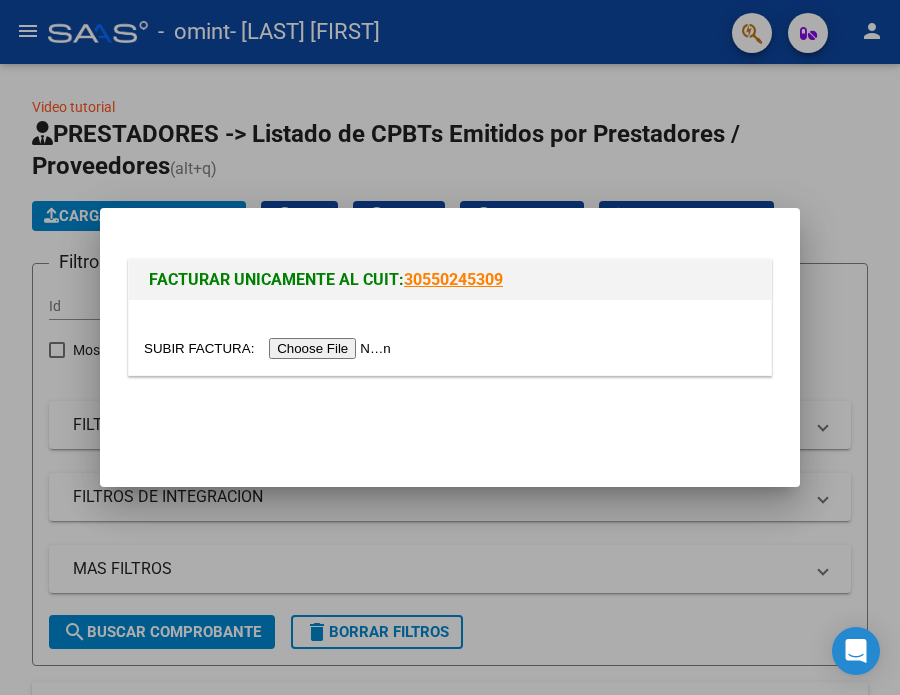 click at bounding box center [270, 348] 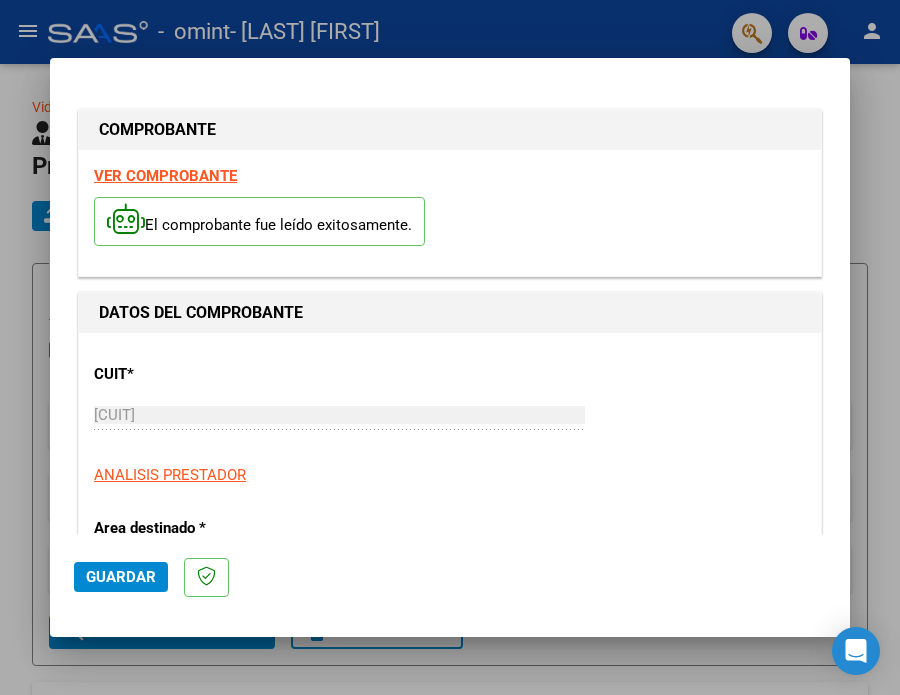 click on "Guardar" 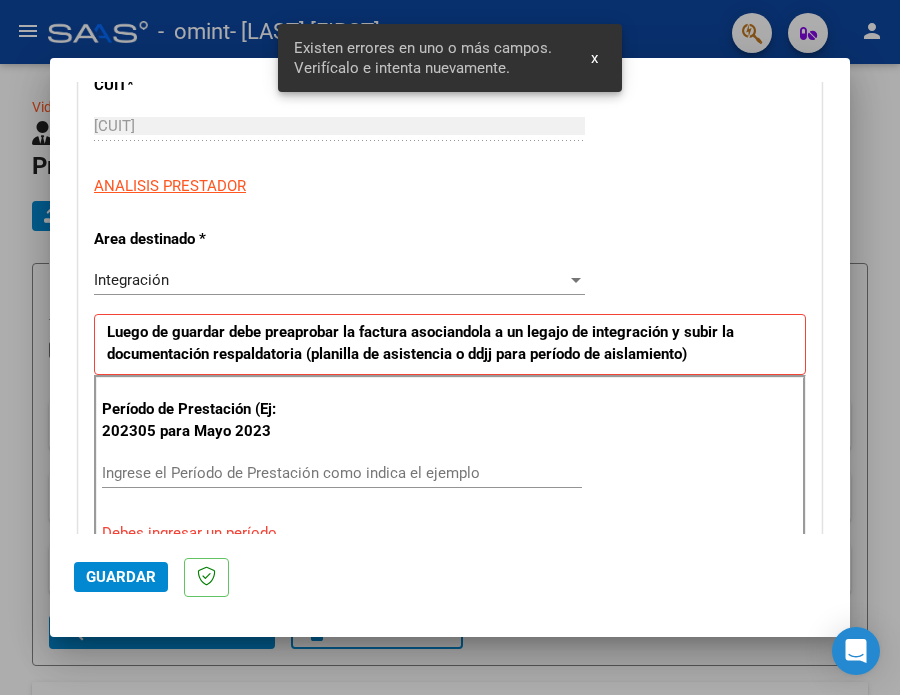 scroll, scrollTop: 431, scrollLeft: 0, axis: vertical 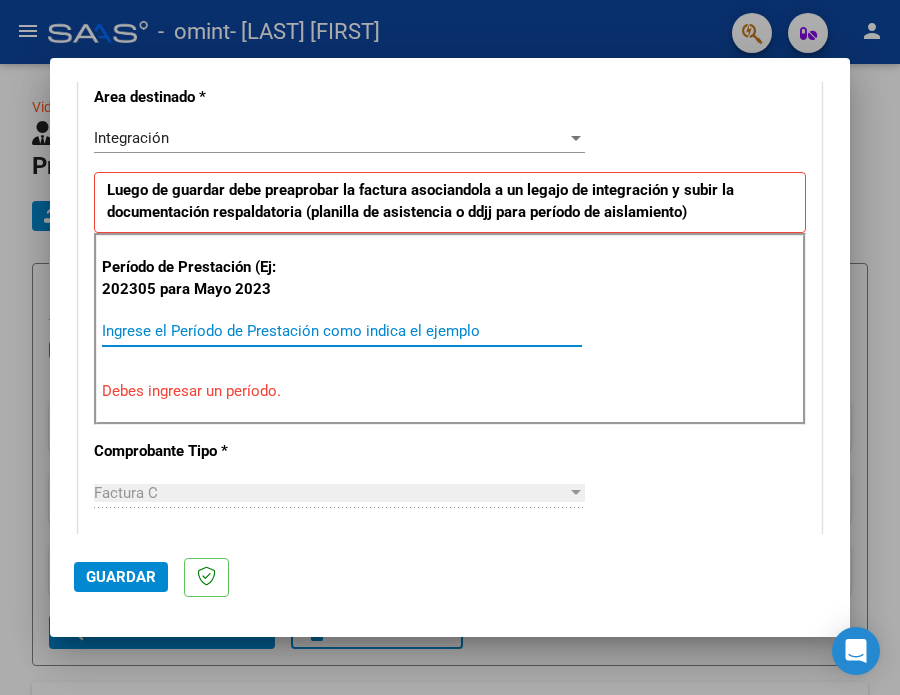 click on "Ingrese el Período de Prestación como indica el ejemplo" at bounding box center [342, 331] 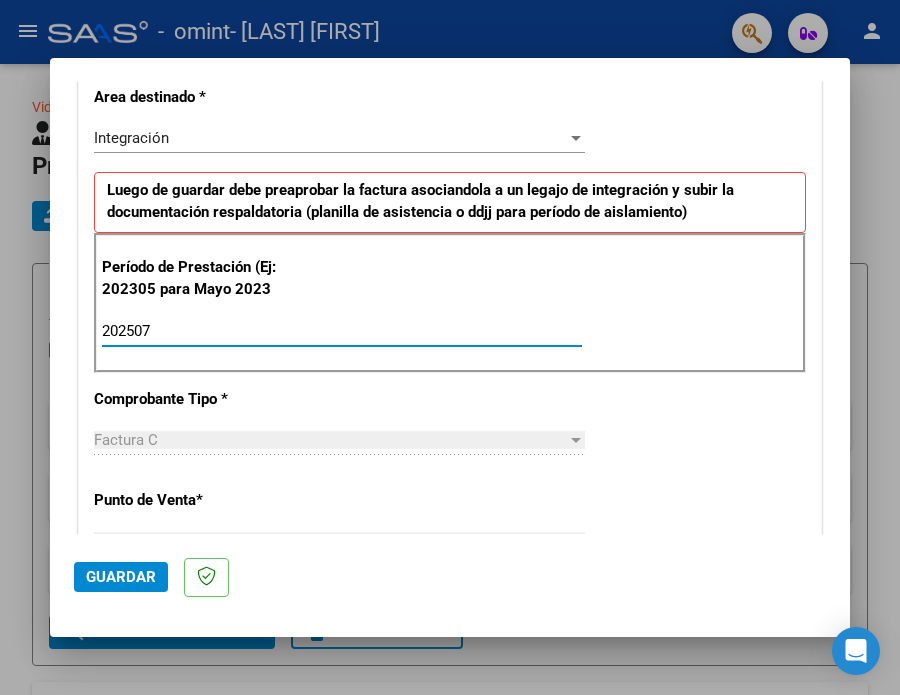 type on "202507" 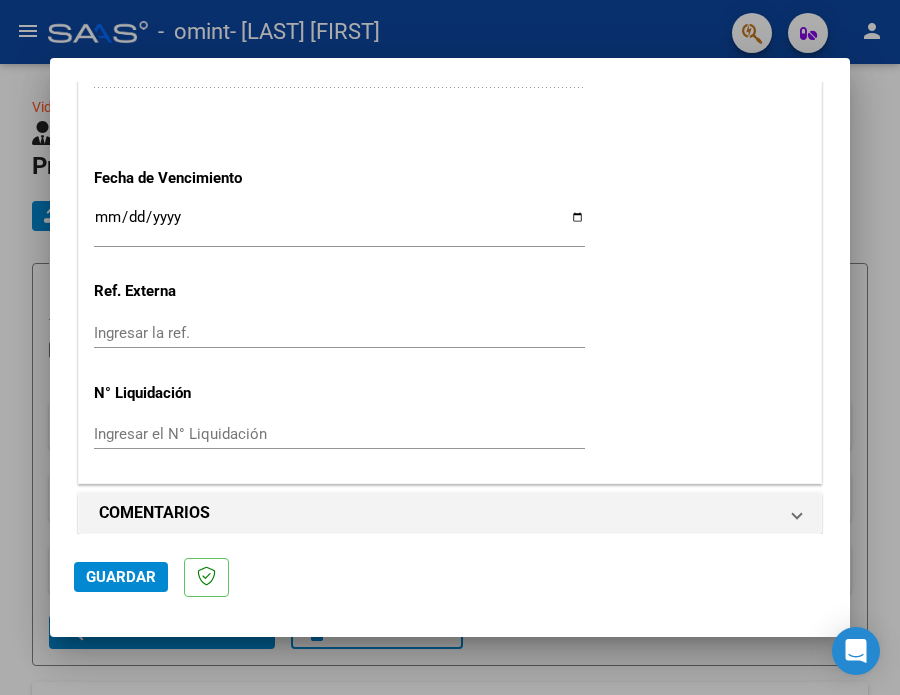 scroll, scrollTop: 1328, scrollLeft: 0, axis: vertical 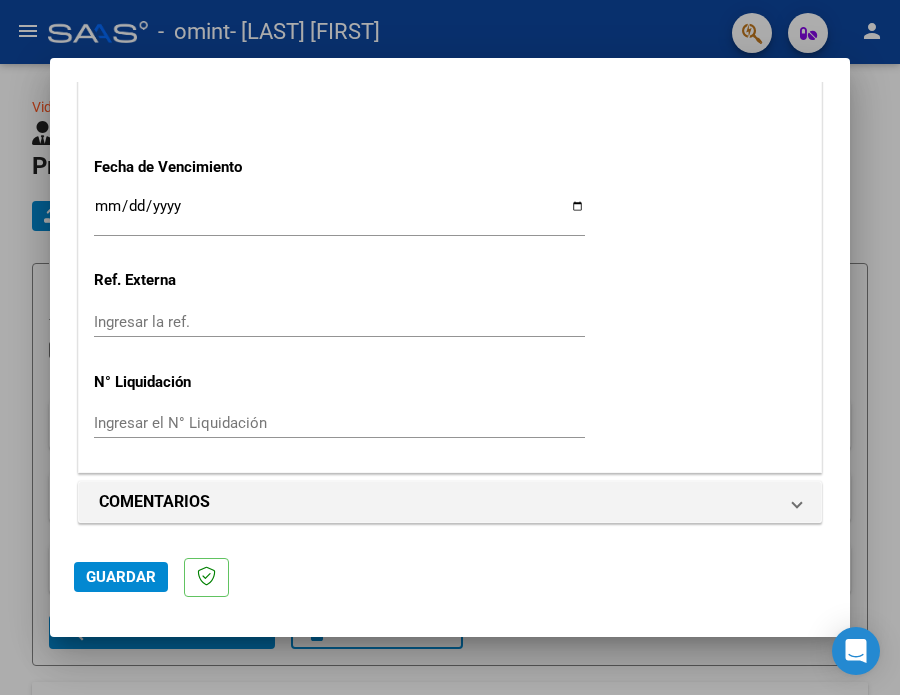click on "Guardar" 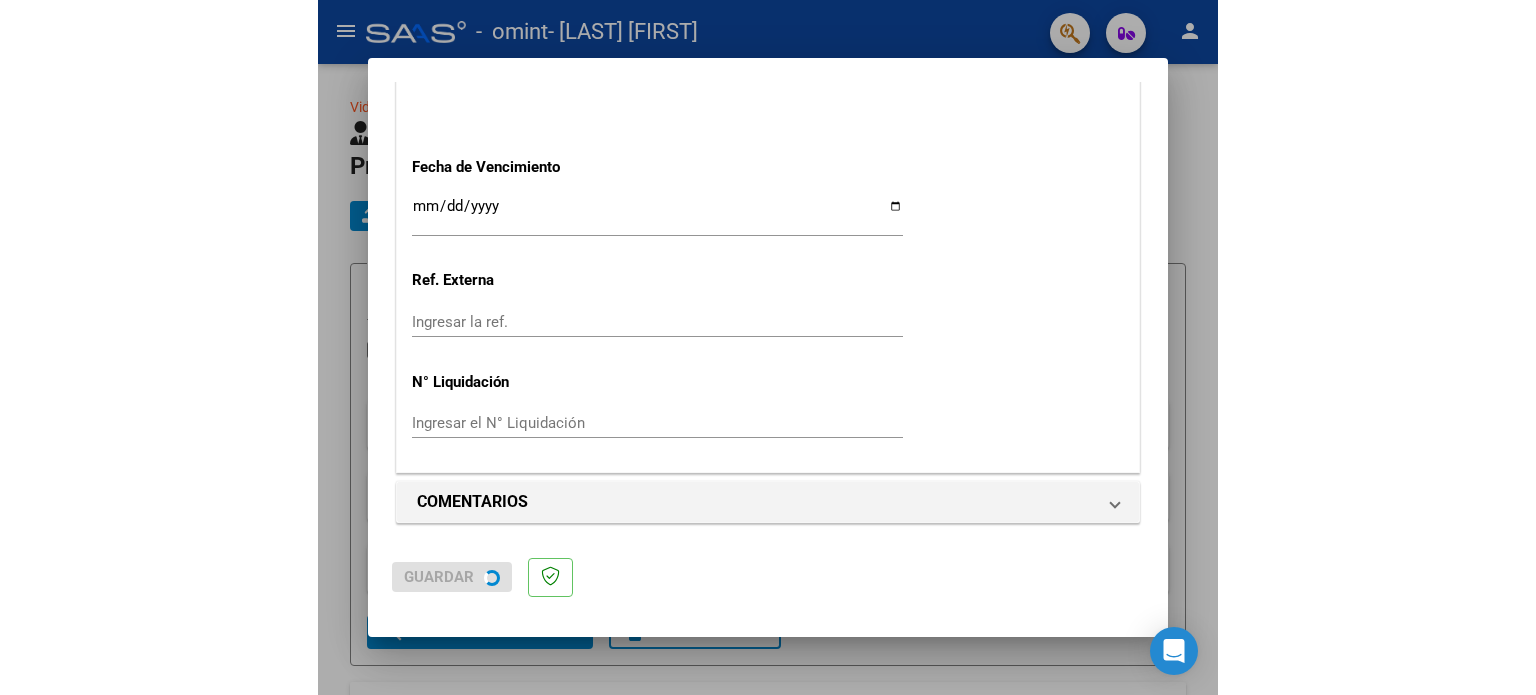 scroll, scrollTop: 0, scrollLeft: 0, axis: both 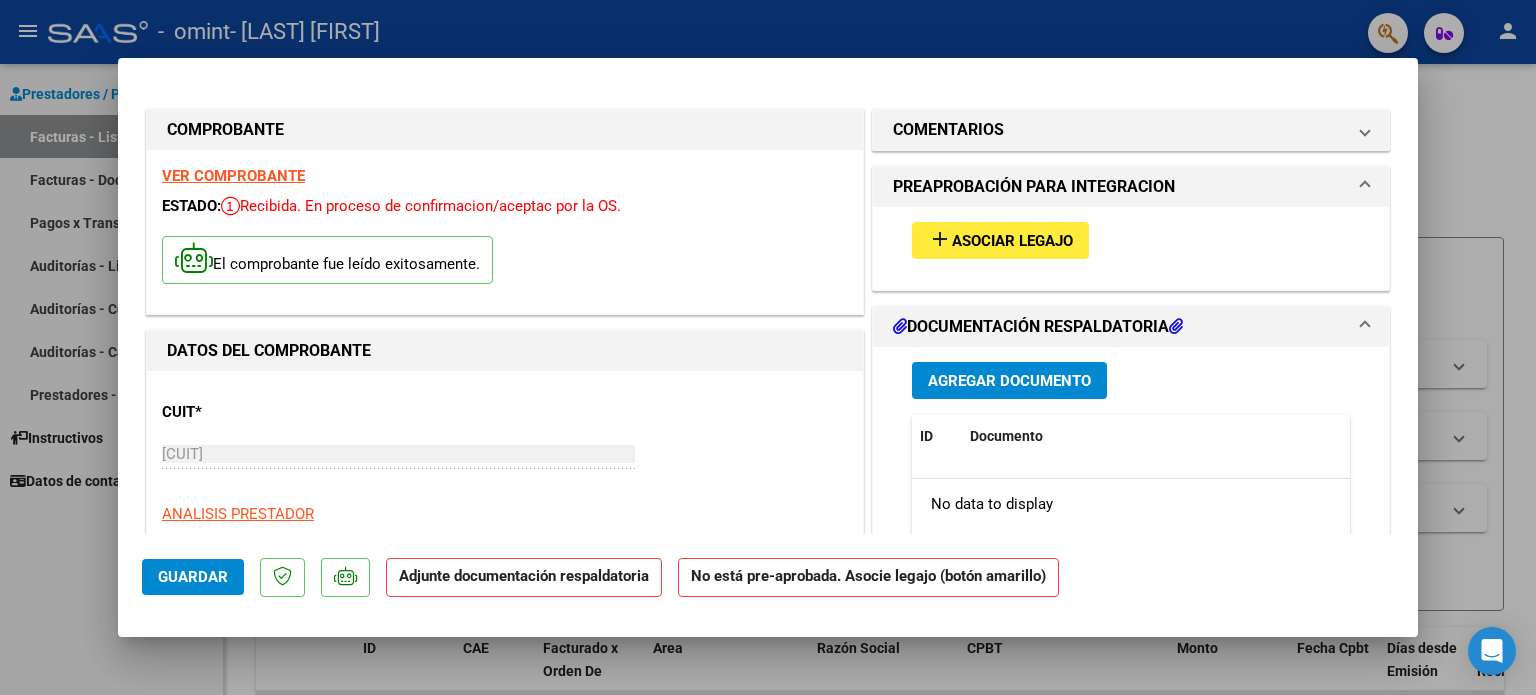 click on "add Asociar Legajo" at bounding box center (1000, 240) 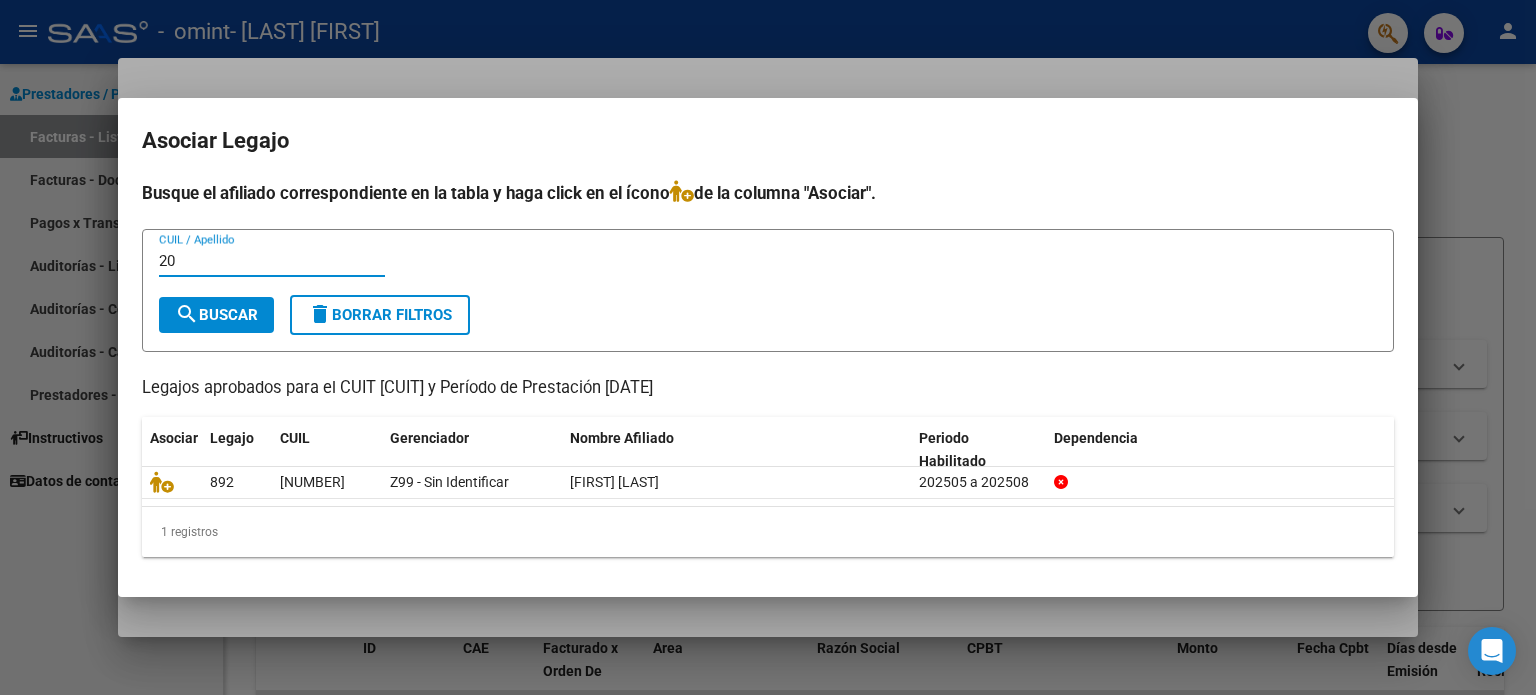 type on "2" 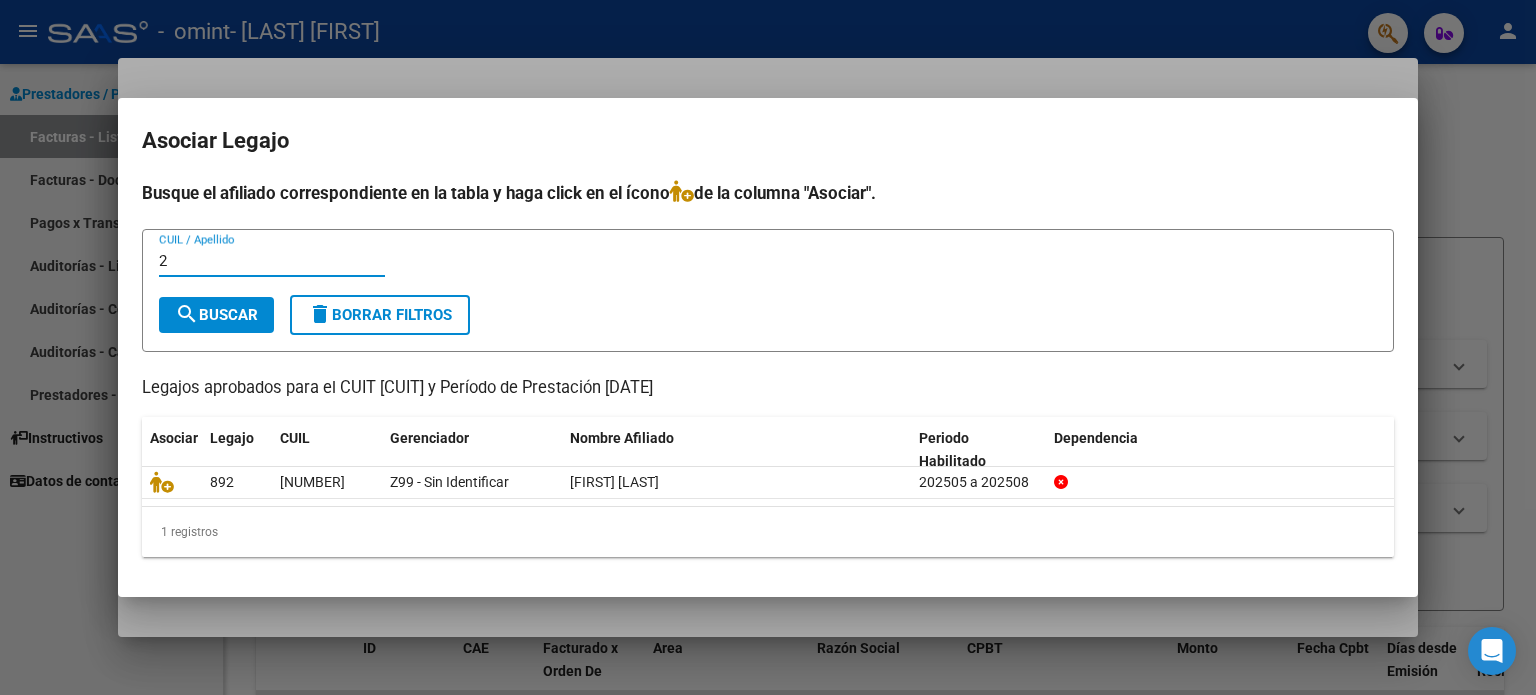 type 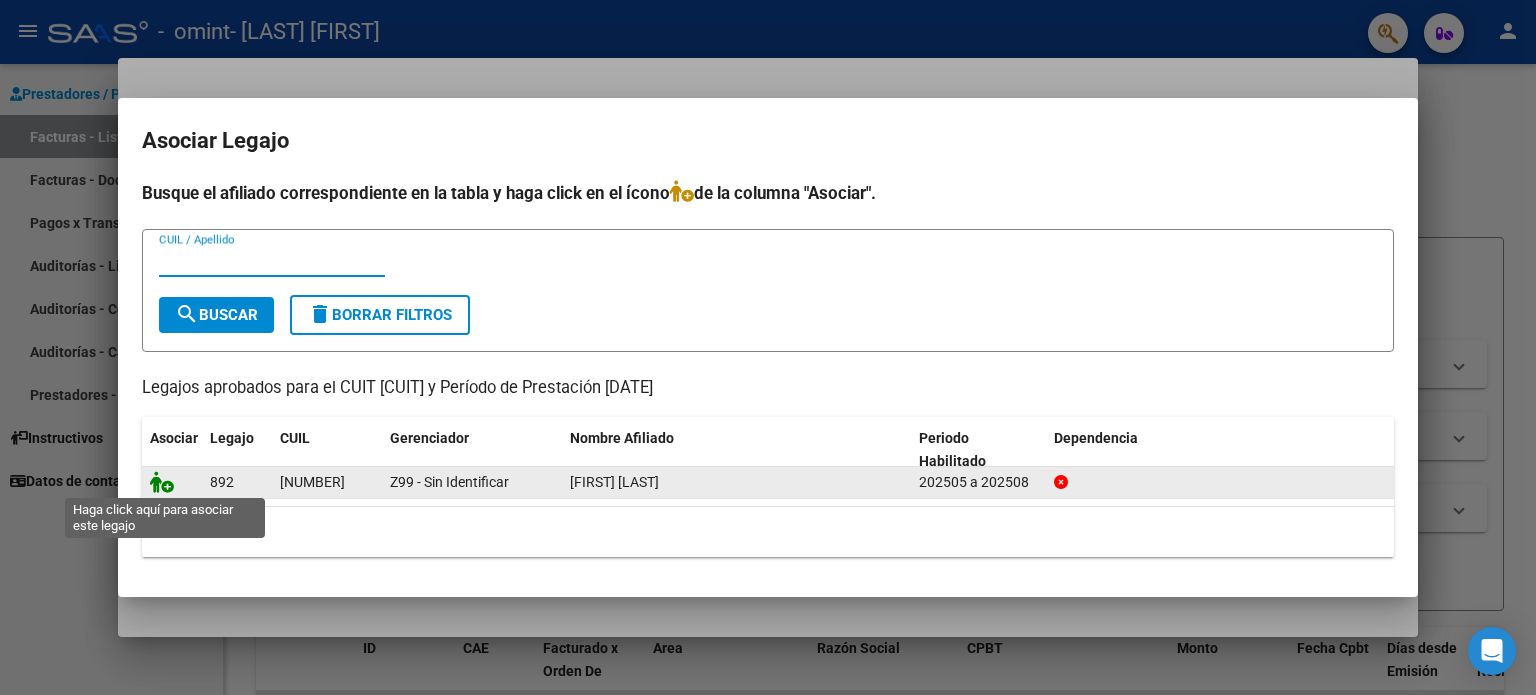 click 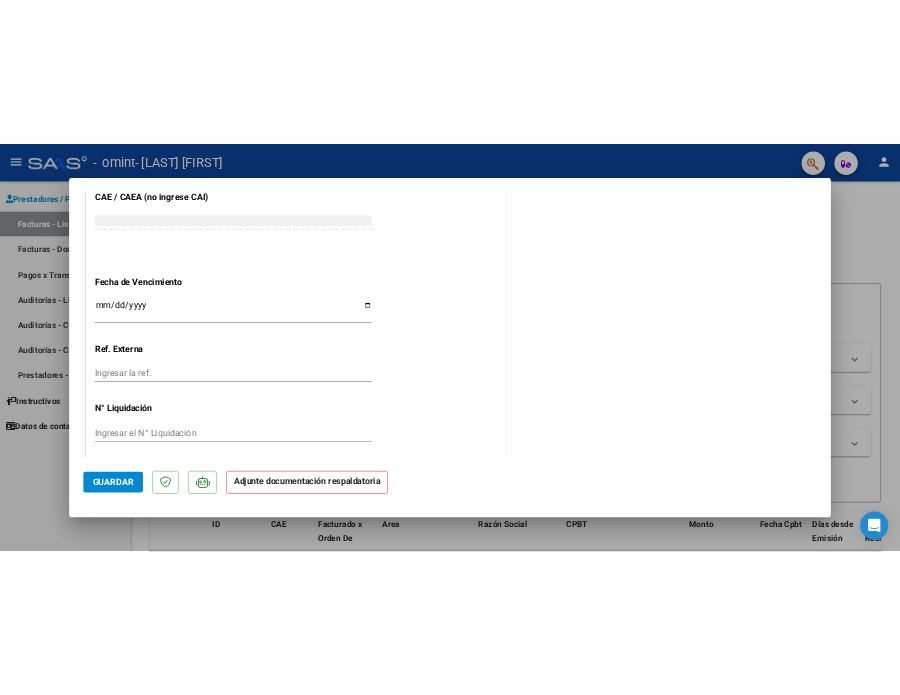 scroll, scrollTop: 1336, scrollLeft: 0, axis: vertical 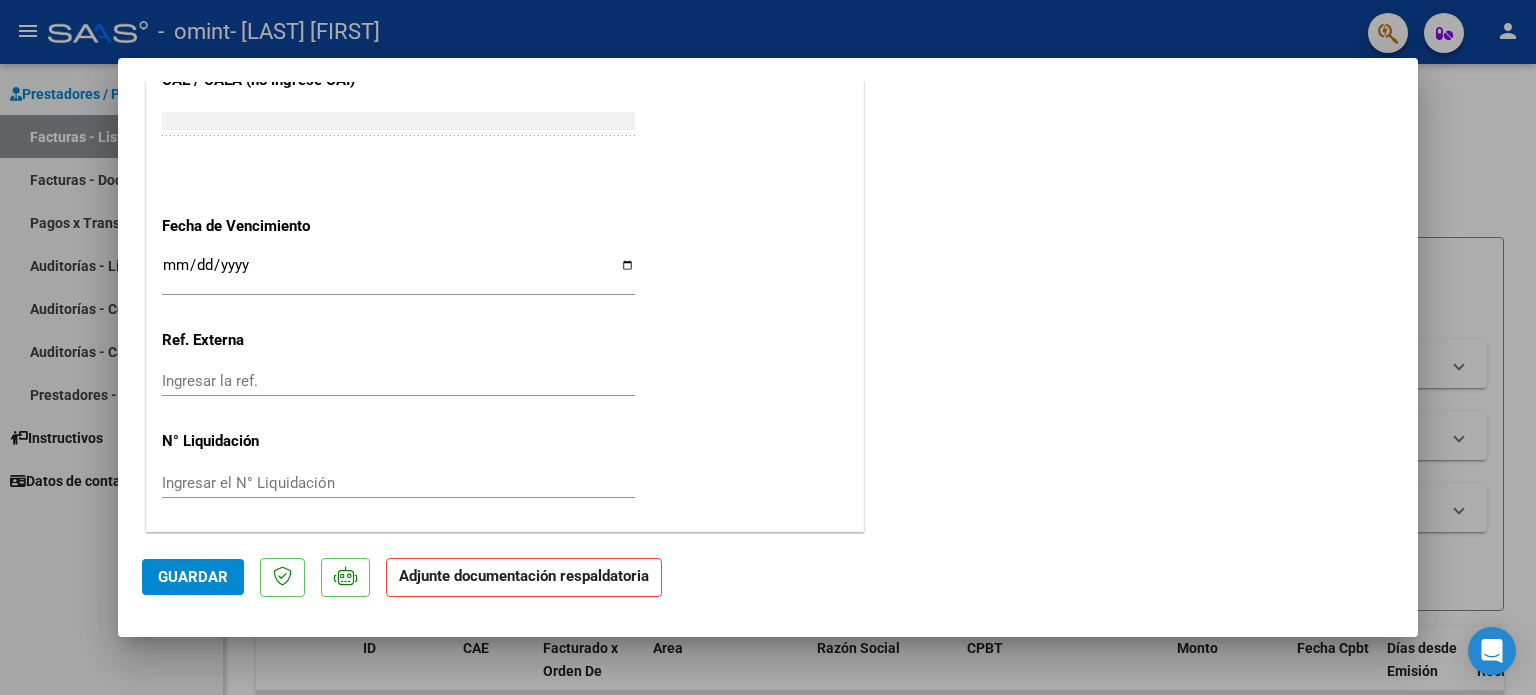 click on "COMENTARIOS Comentarios del Prestador / Gerenciador:  PREAPROBACIÓN PARA INTEGRACION  Legajo preaprobado para Período de Prestación:  [DATE] Ver Legajo Asociado  CUIL:  [NUMBER]  Nombre y Apellido:  [FIRST] [LAST]  Período Desde:  [DATE]  Período Hasta:  [DATE]  Admite Dependencia:   NO  Comentario:  Psicologia Nueva prestadora/ 8 sesiones al mes save  Quitar Legajo   DOCUMENTACIÓN RESPALDATORIA  Agregar Documento ID Documento Usuario Subido Acción No data to display  0 total   1" at bounding box center [1131, -347] 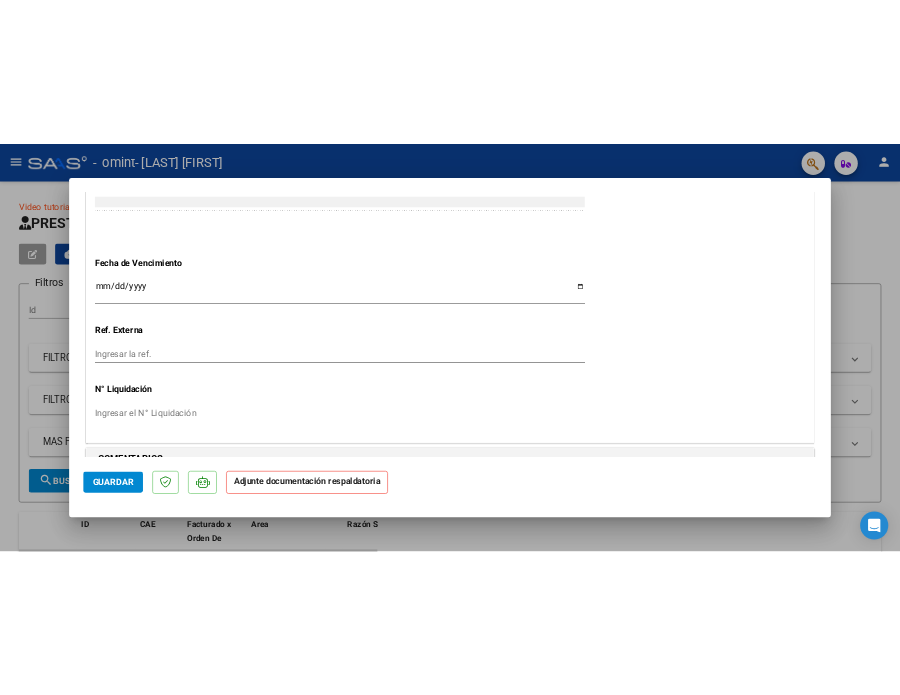 scroll, scrollTop: 1403, scrollLeft: 0, axis: vertical 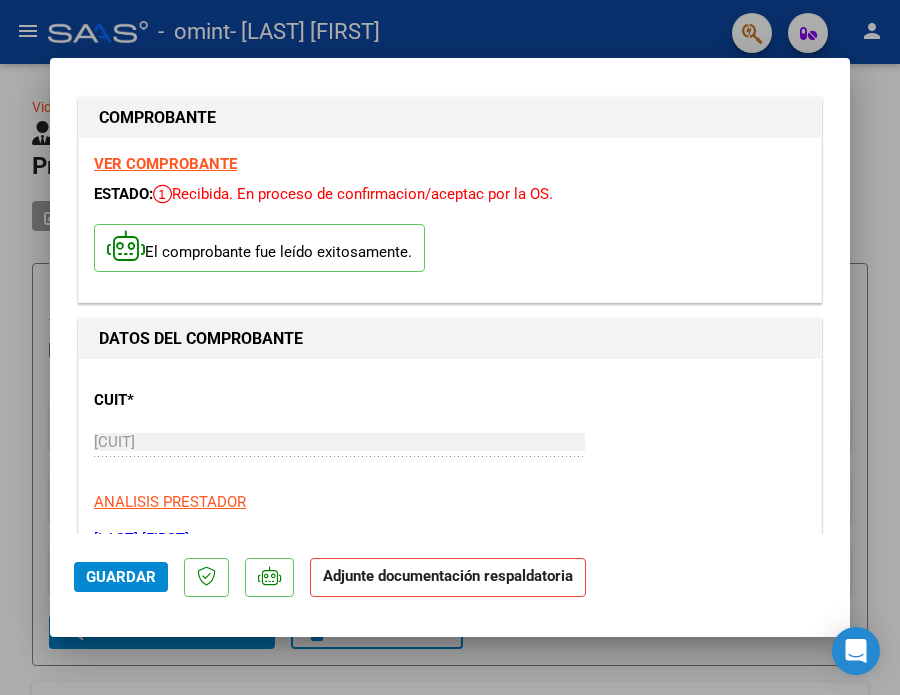 click at bounding box center [450, 347] 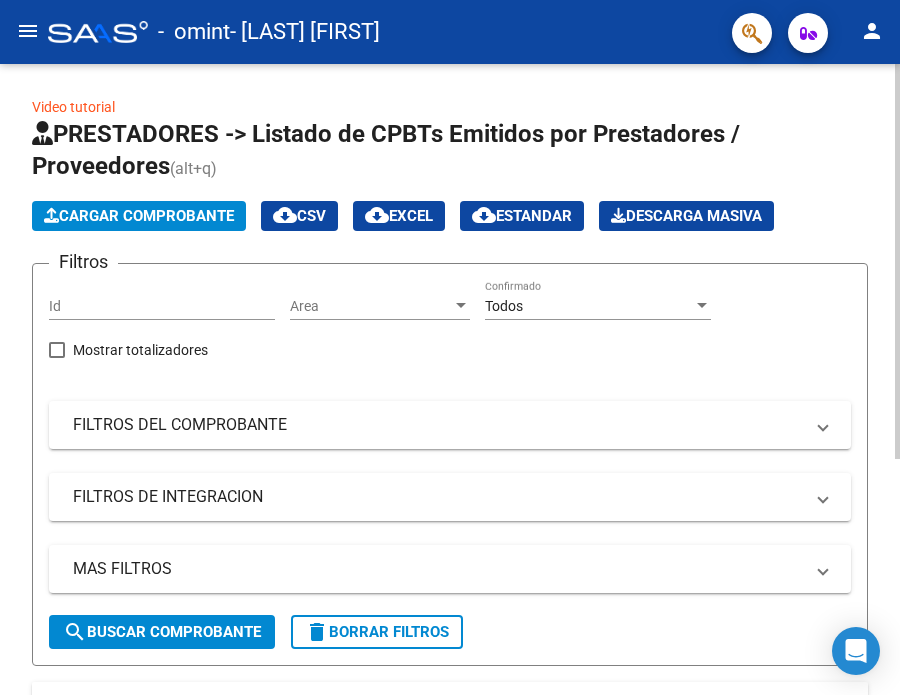 click on "Cargar Comprobante" 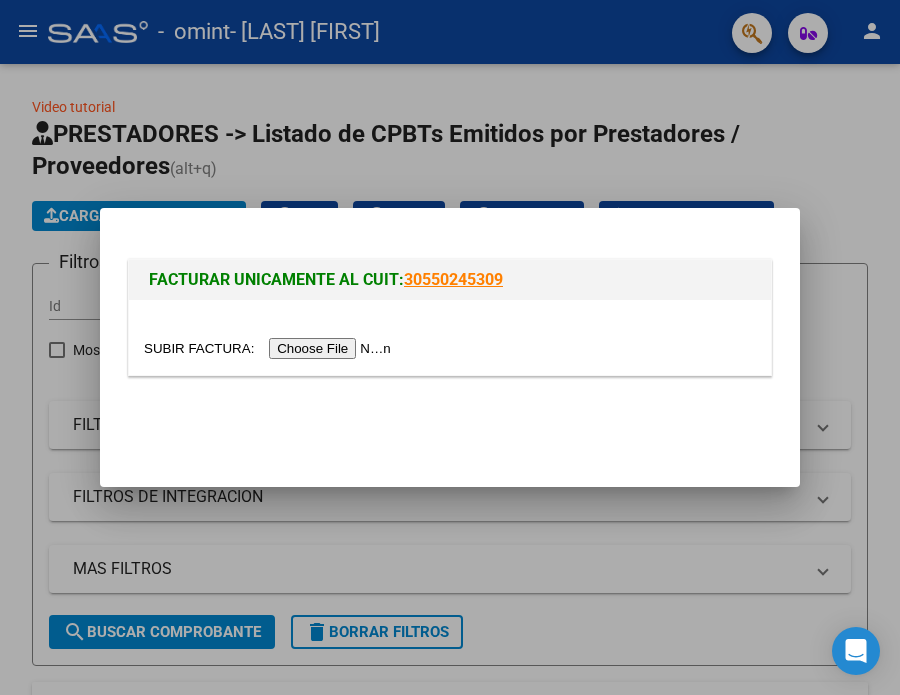 click at bounding box center [270, 348] 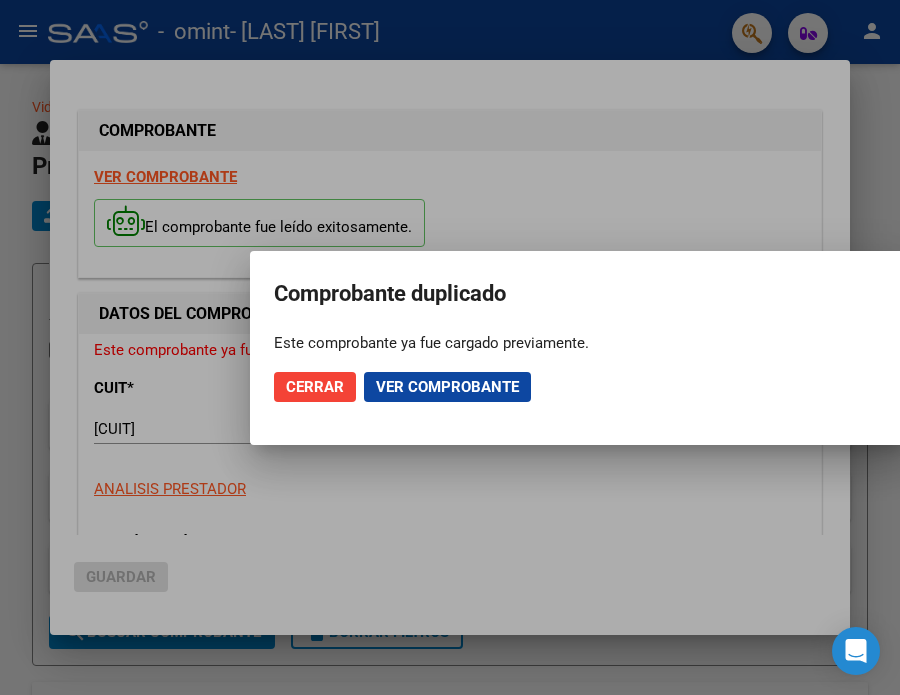 click on "Ver comprobante" 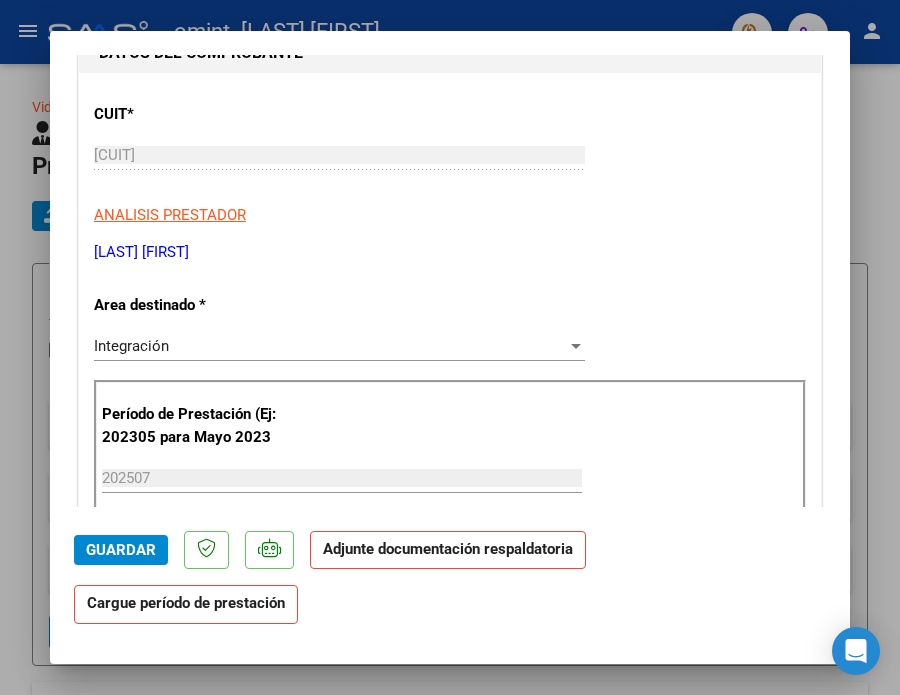 scroll, scrollTop: 208, scrollLeft: 0, axis: vertical 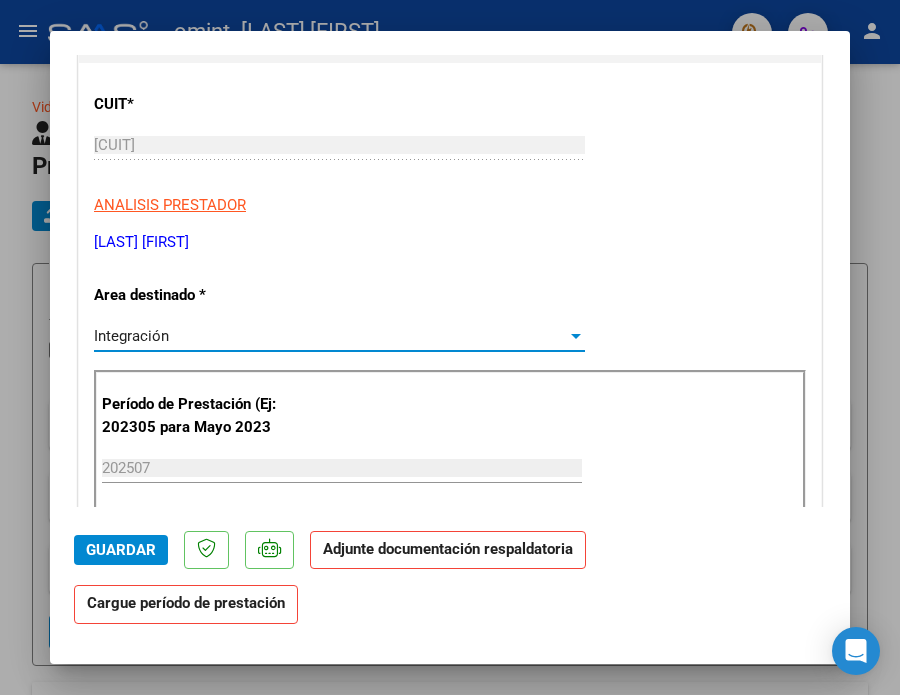 click on "Integración" at bounding box center (330, 336) 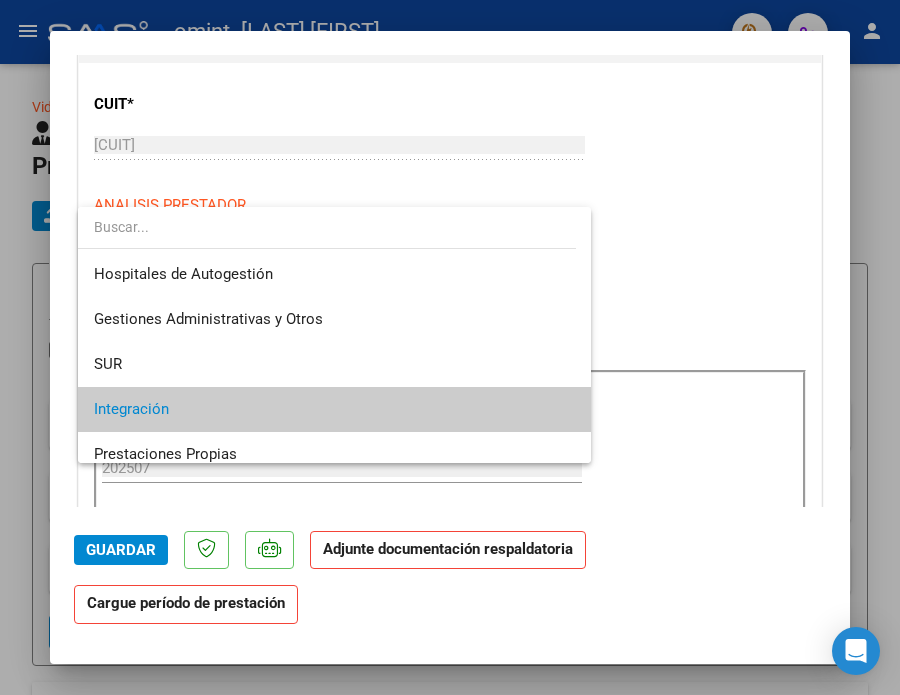 scroll, scrollTop: 74, scrollLeft: 0, axis: vertical 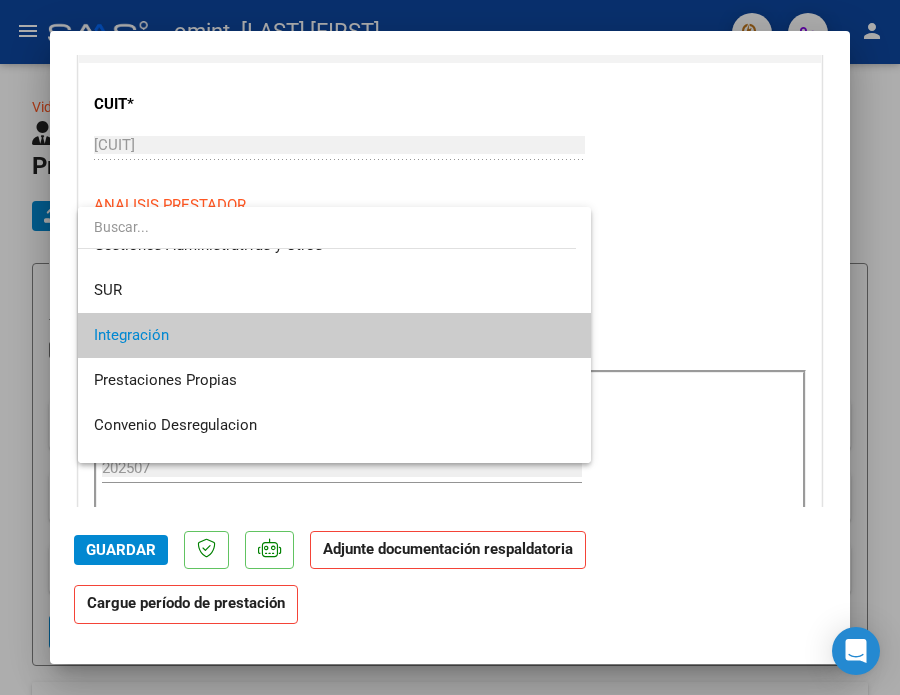 click on "Integración" at bounding box center [334, 335] 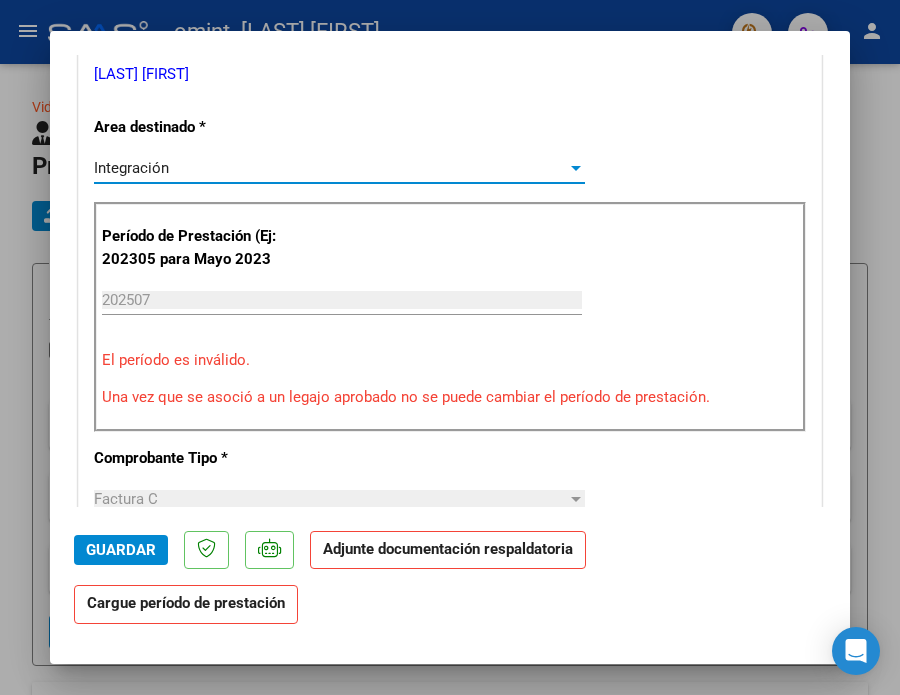 scroll, scrollTop: 380, scrollLeft: 0, axis: vertical 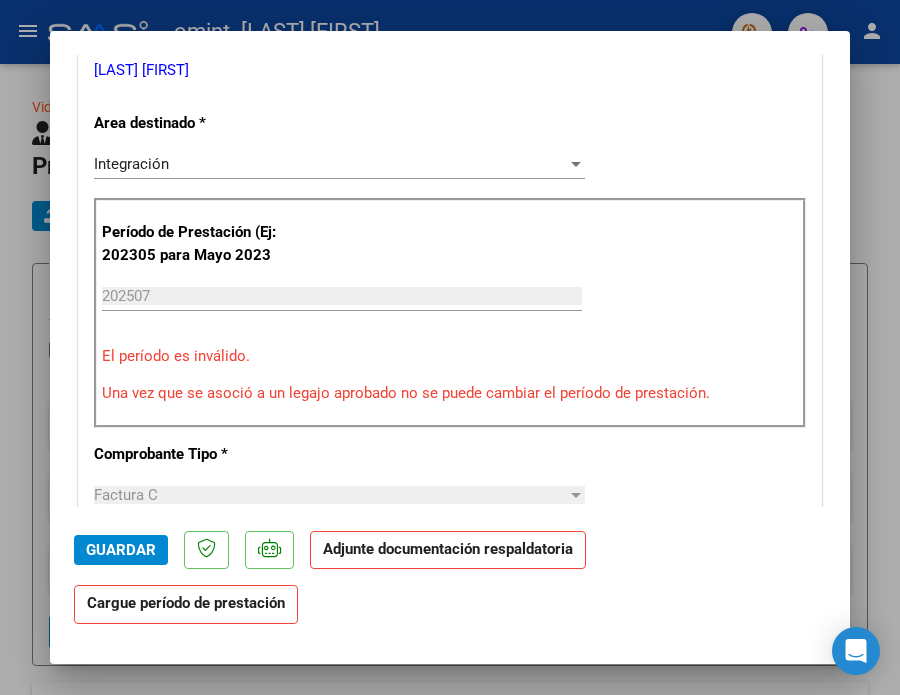 click on "Guardar" 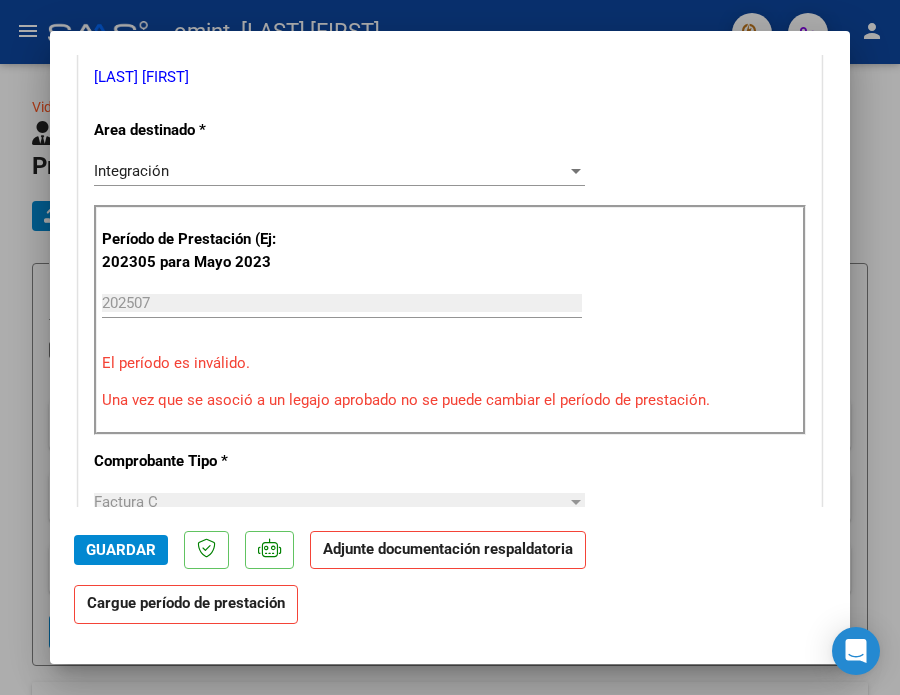 click at bounding box center [450, 347] 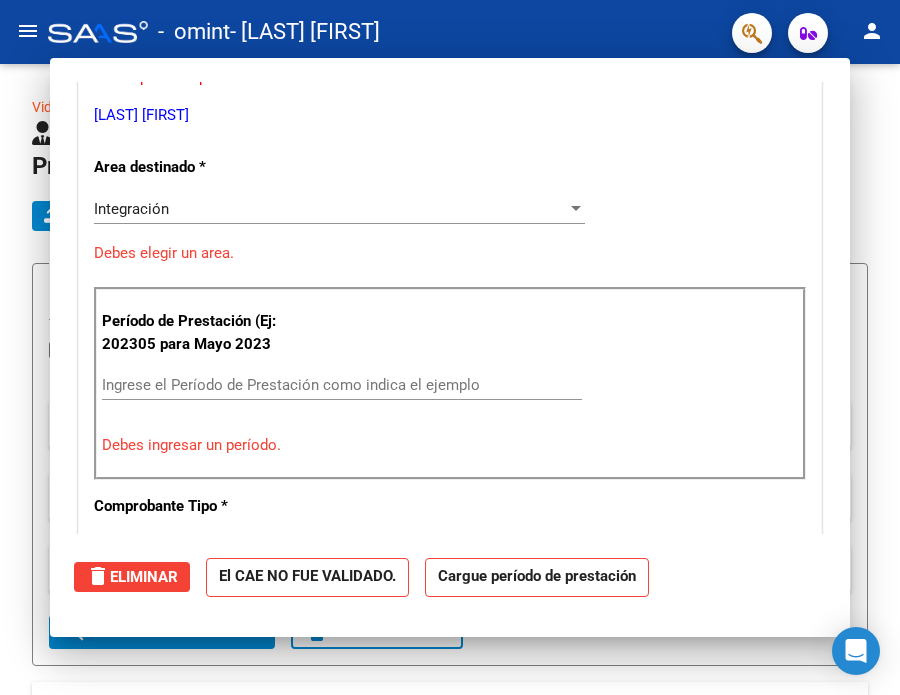 scroll, scrollTop: 0, scrollLeft: 0, axis: both 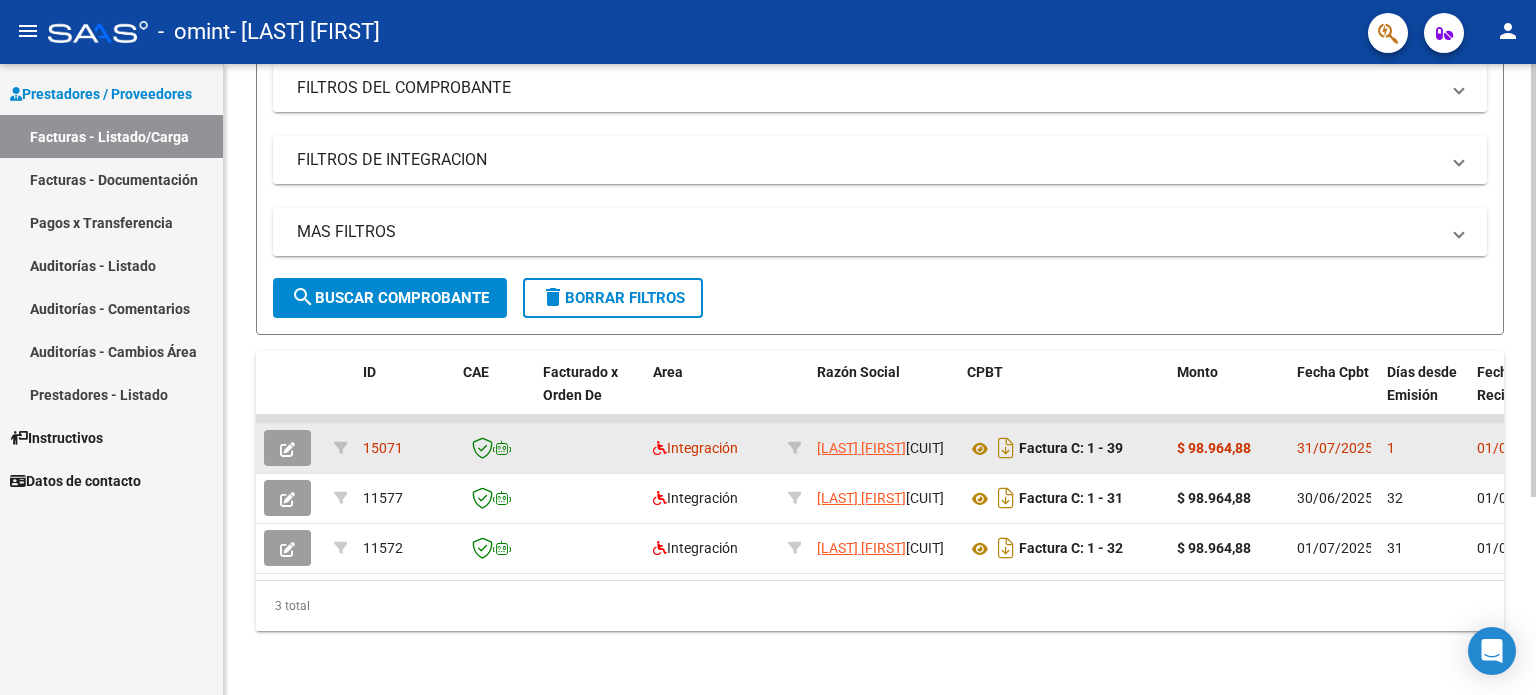 click 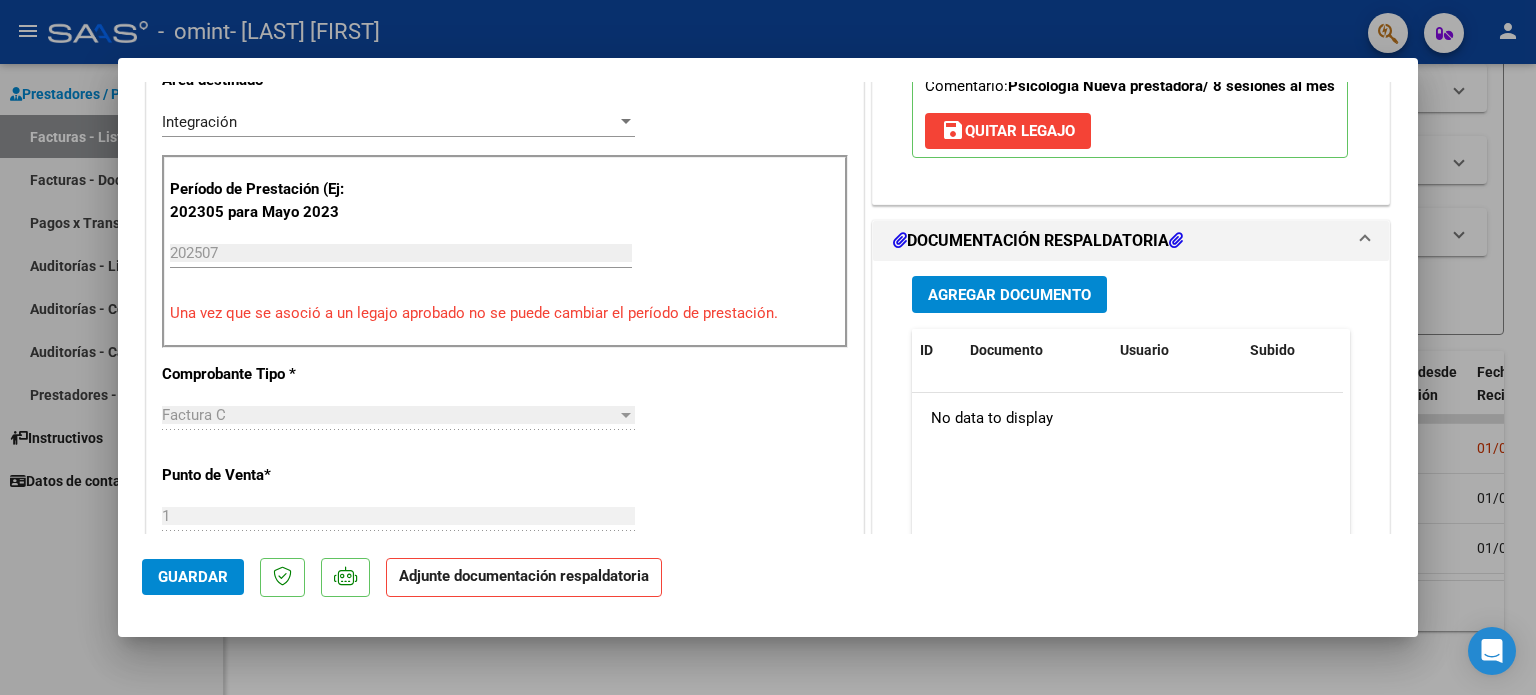 scroll, scrollTop: 496, scrollLeft: 0, axis: vertical 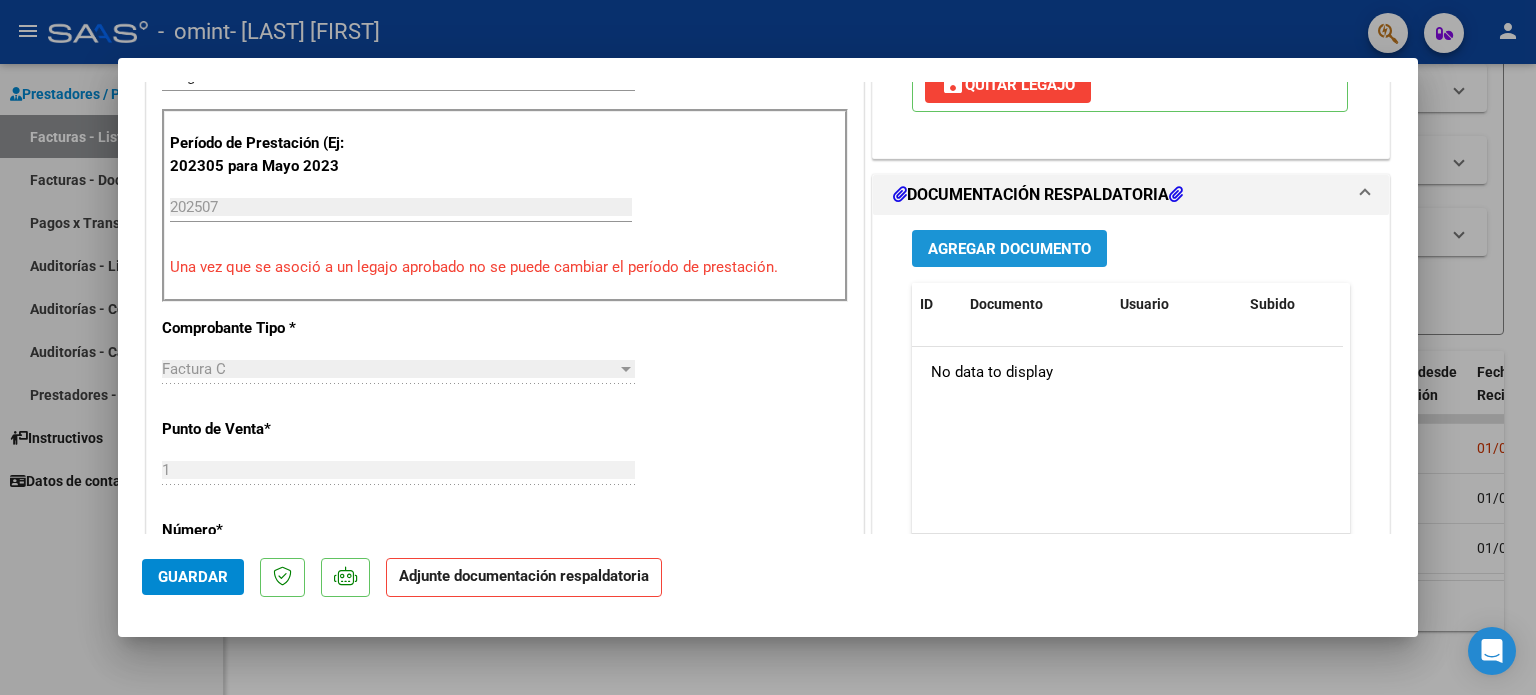 click on "Agregar Documento" at bounding box center (1009, 248) 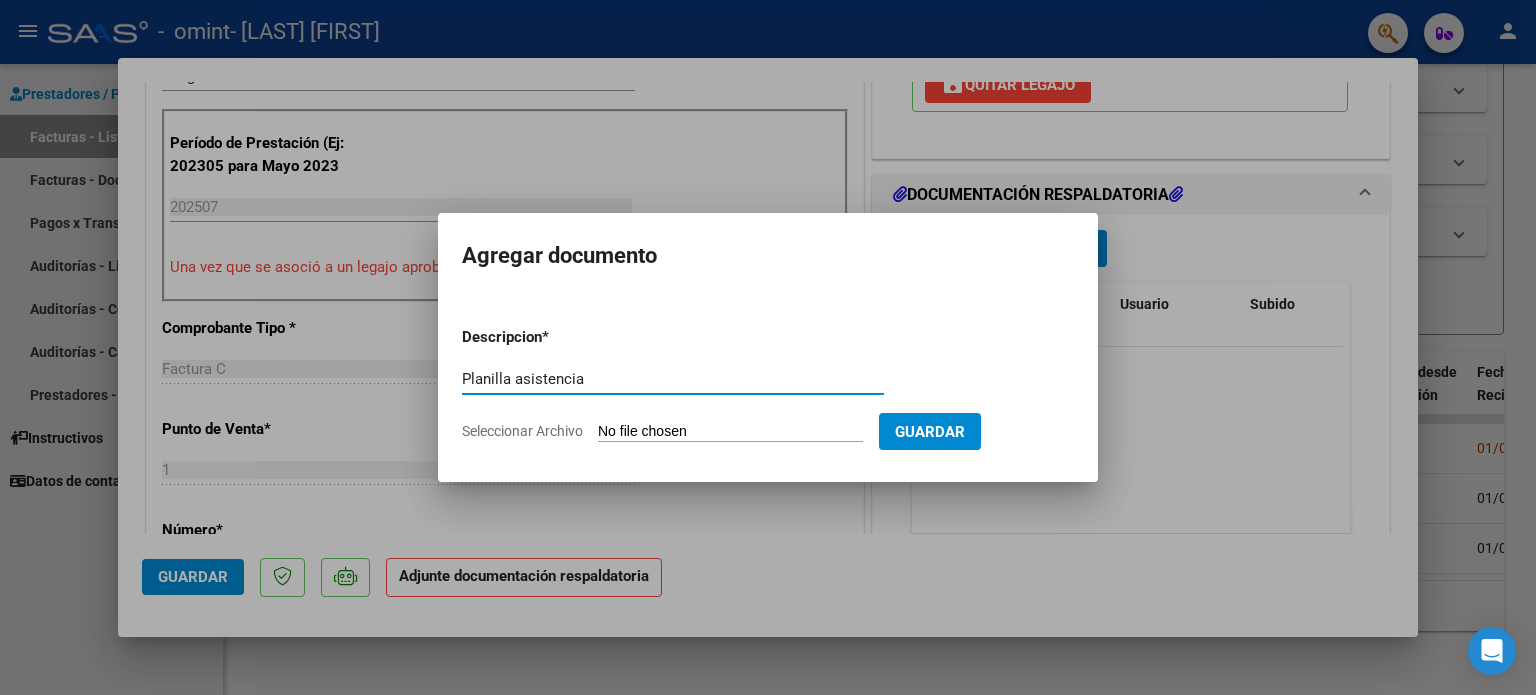 type on "Planilla asistencia" 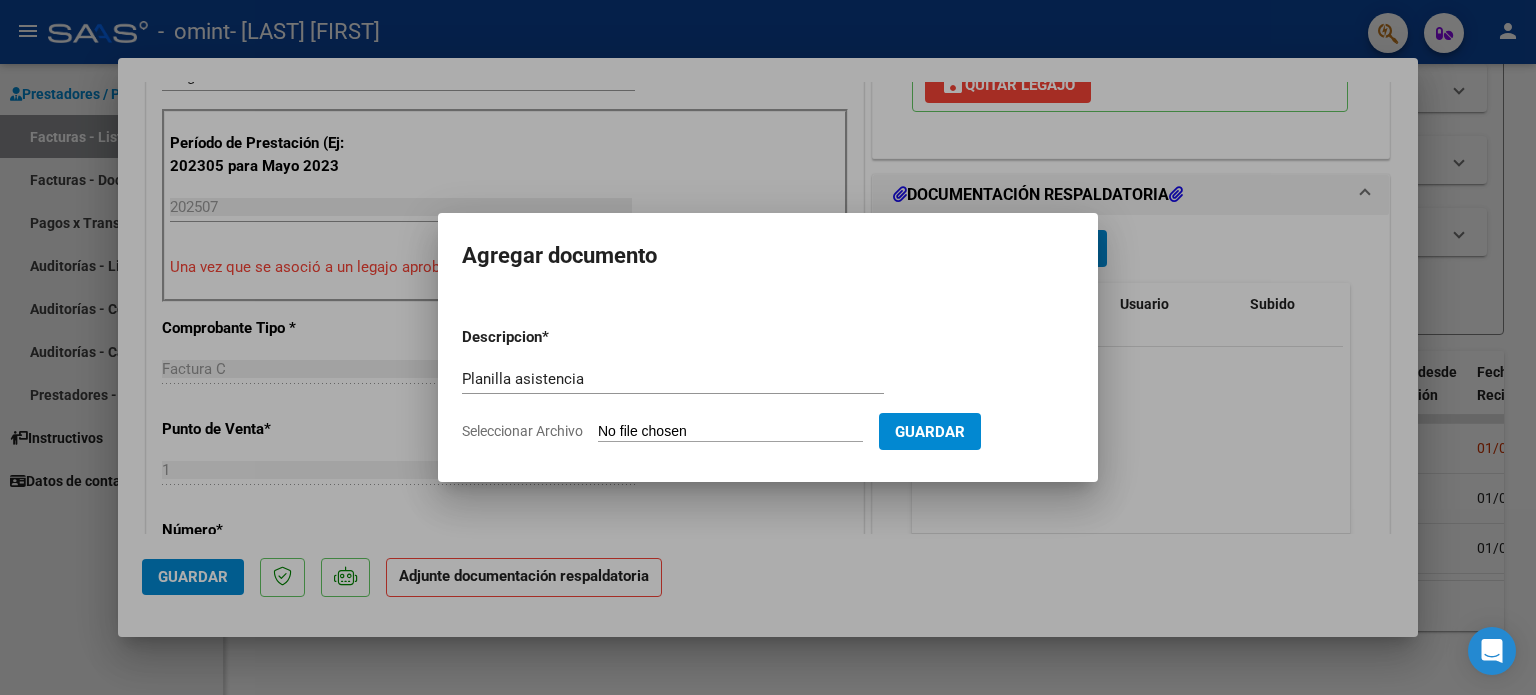type on "C:\fakepath\[FILENAME]" 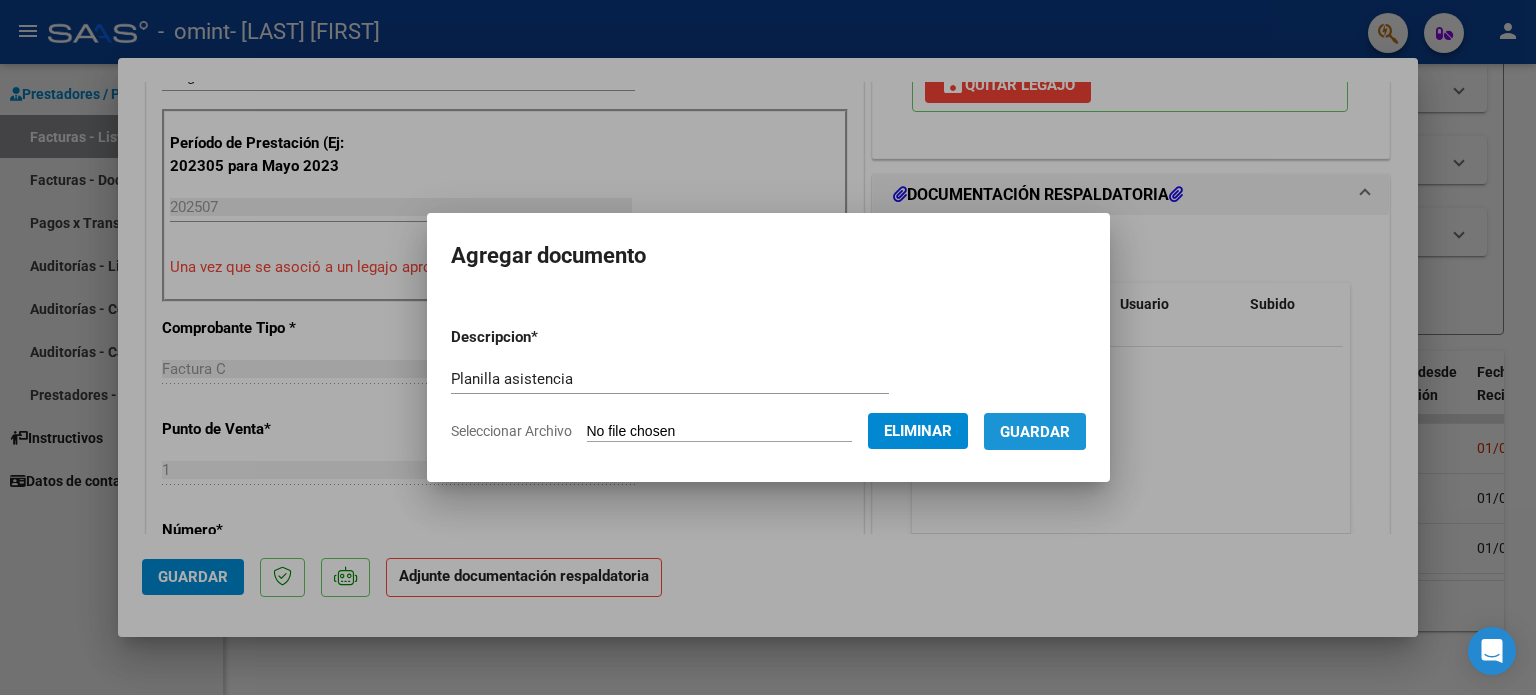 click on "Guardar" at bounding box center (1035, 432) 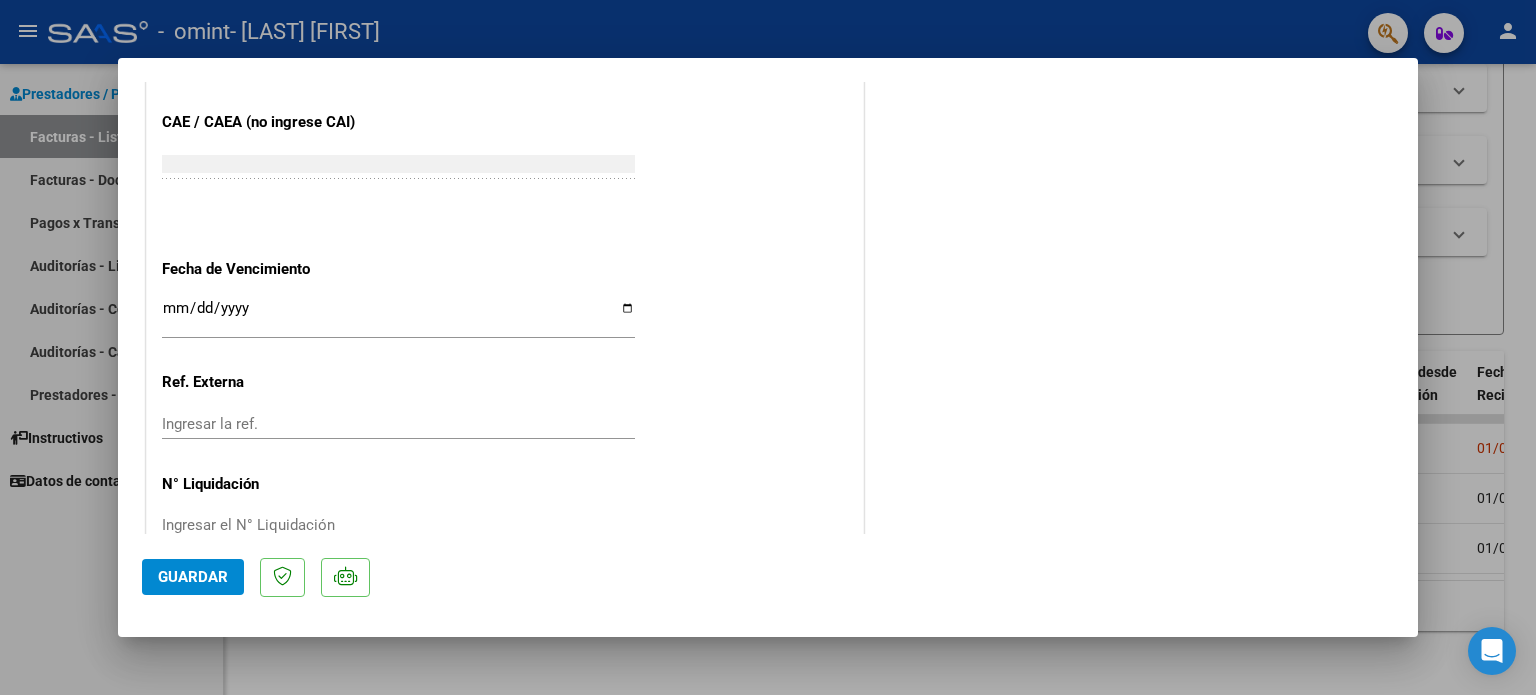 scroll, scrollTop: 1262, scrollLeft: 0, axis: vertical 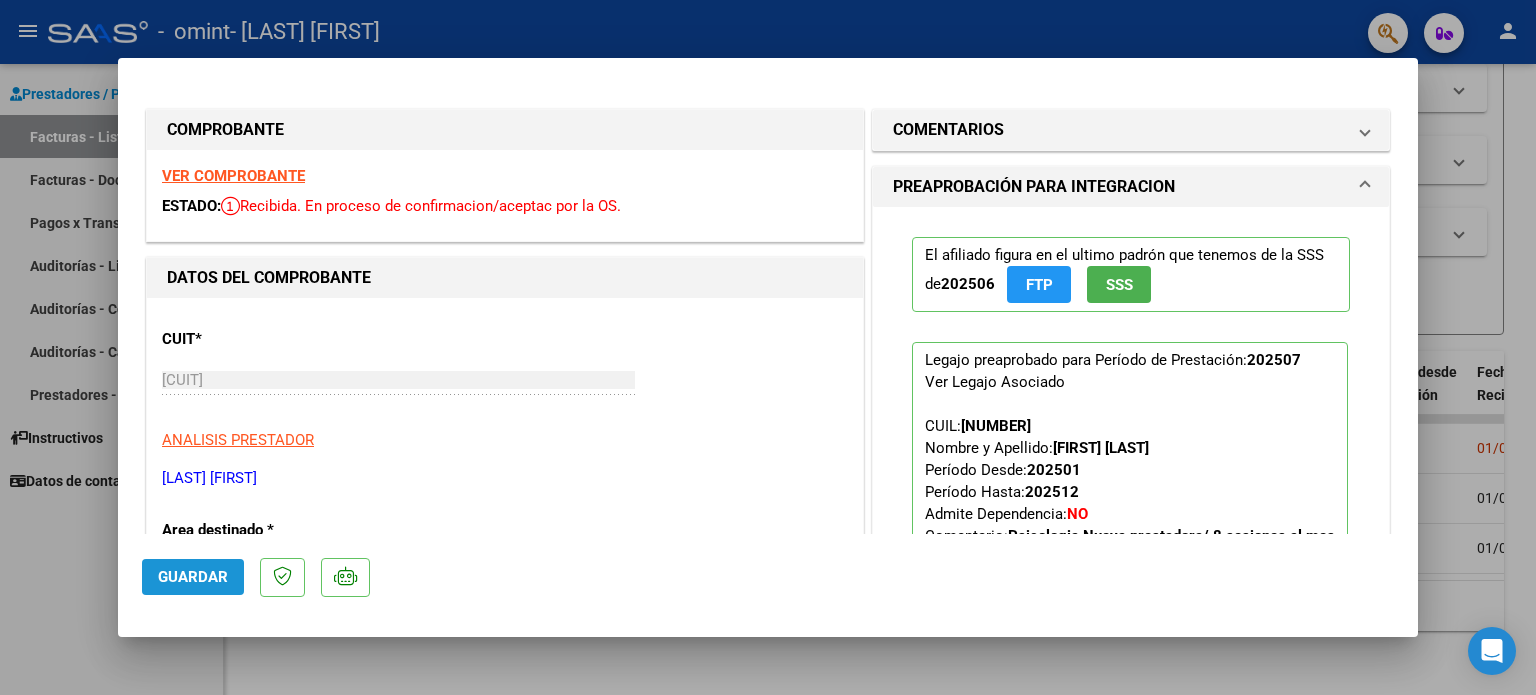 click on "Guardar" 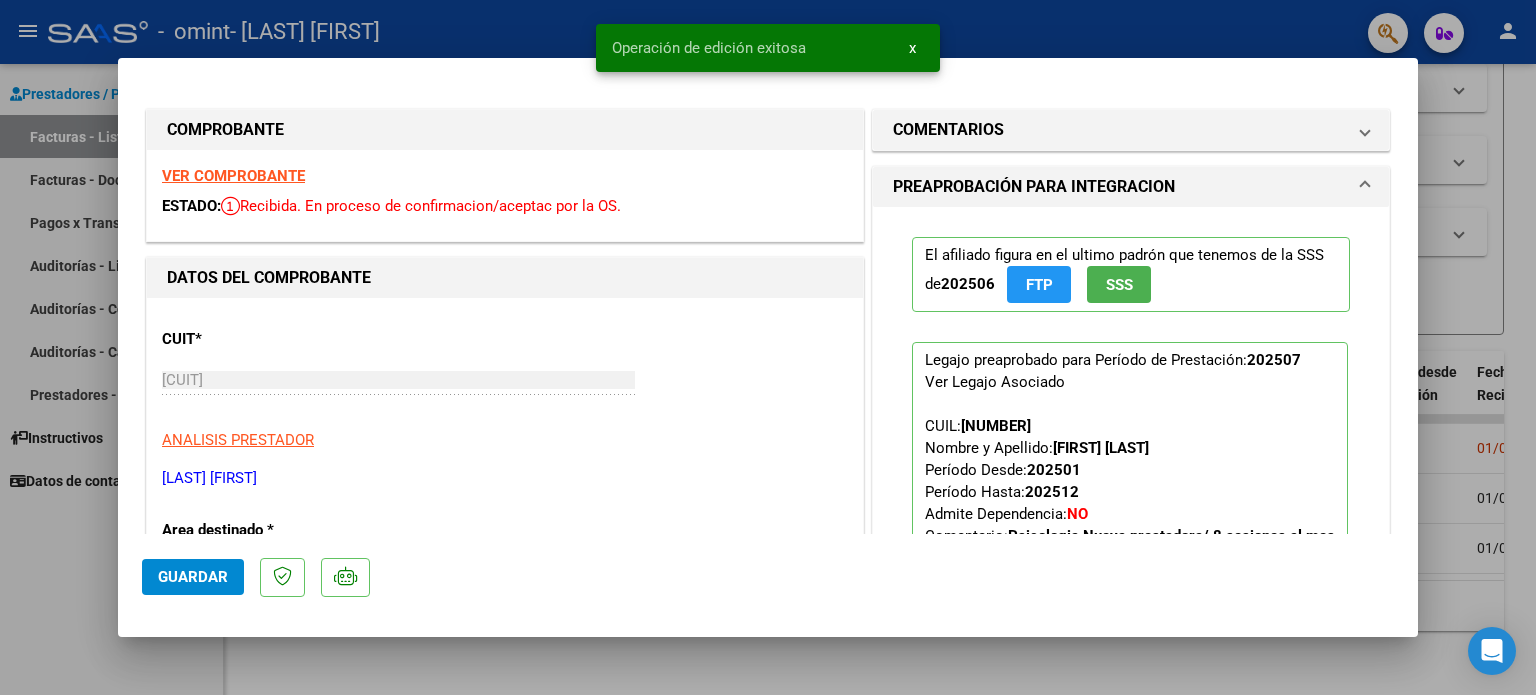click at bounding box center (768, 347) 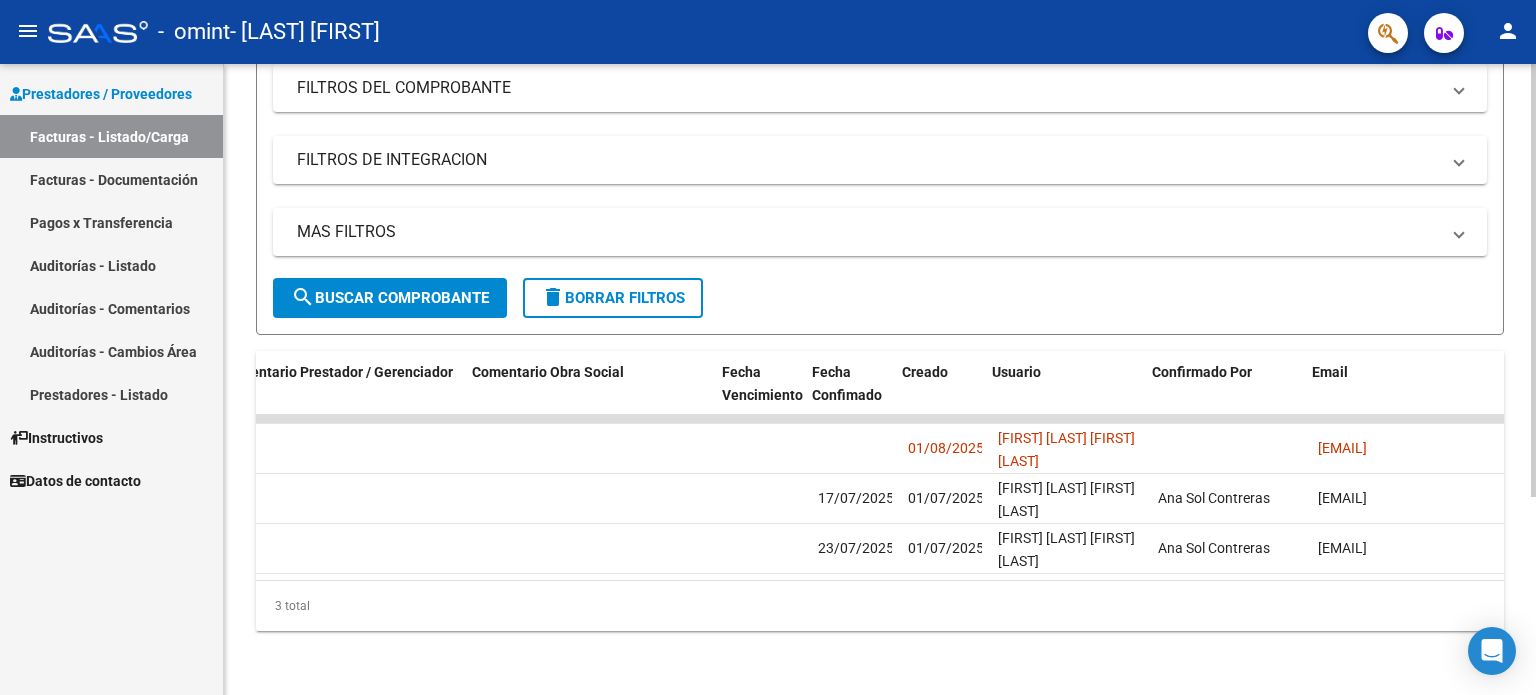 scroll, scrollTop: 0, scrollLeft: 2968, axis: horizontal 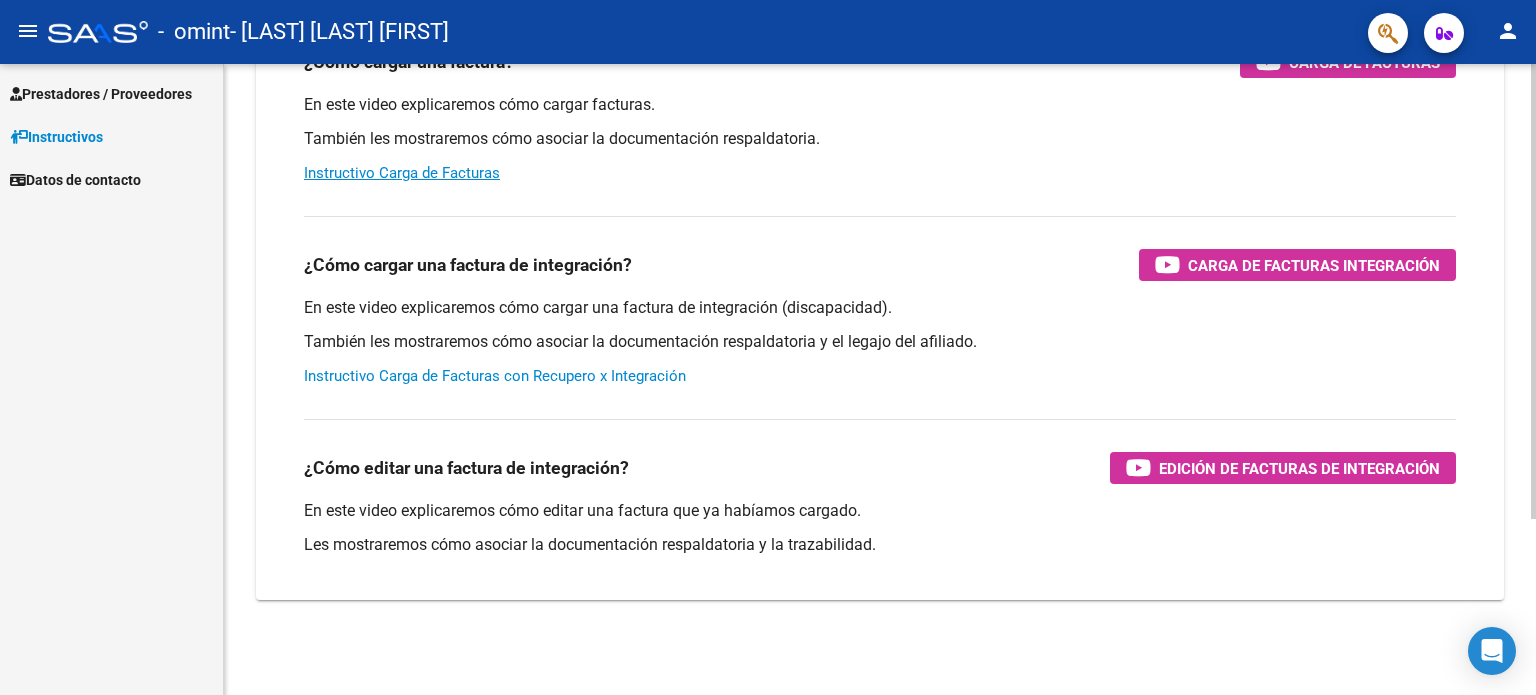 click on "Instructivo Carga de Facturas con Recupero x Integración" at bounding box center (495, 376) 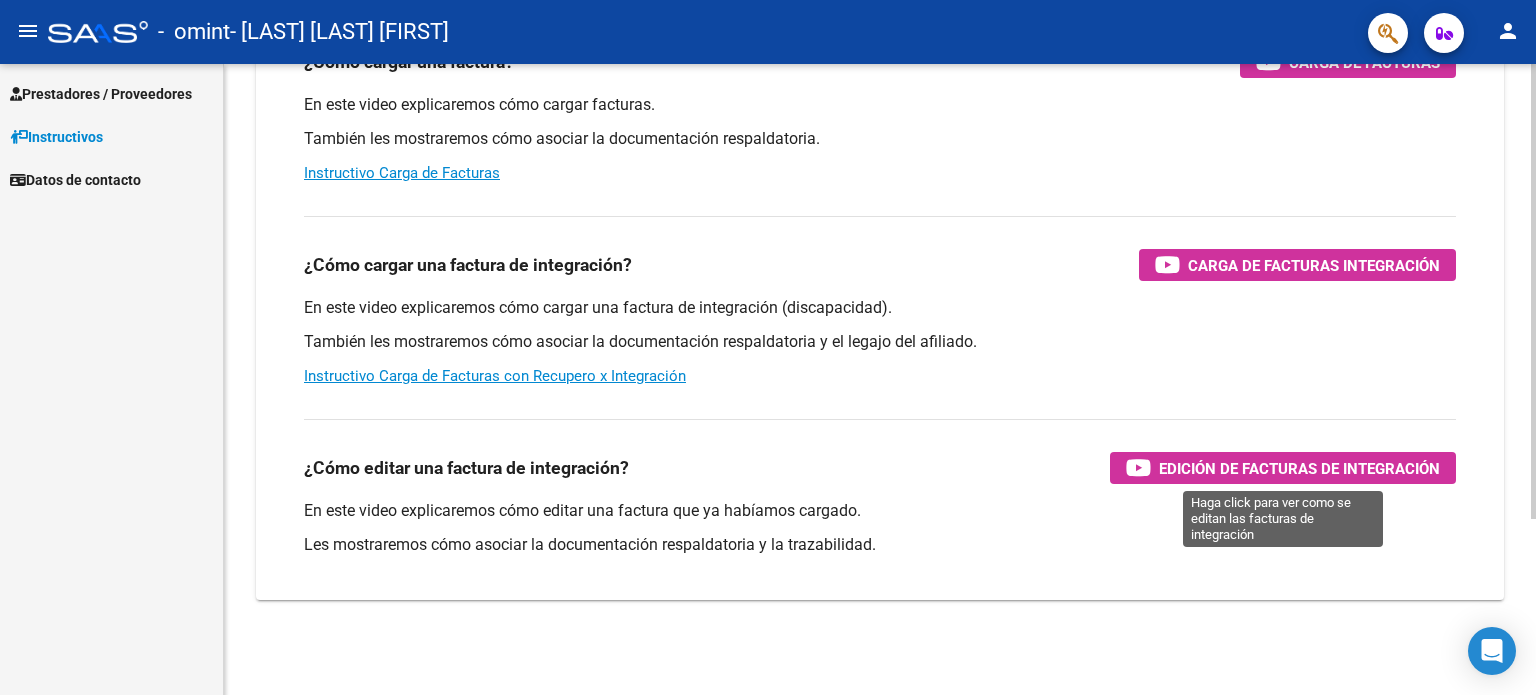click on "Edición de Facturas de integración" at bounding box center [1299, 468] 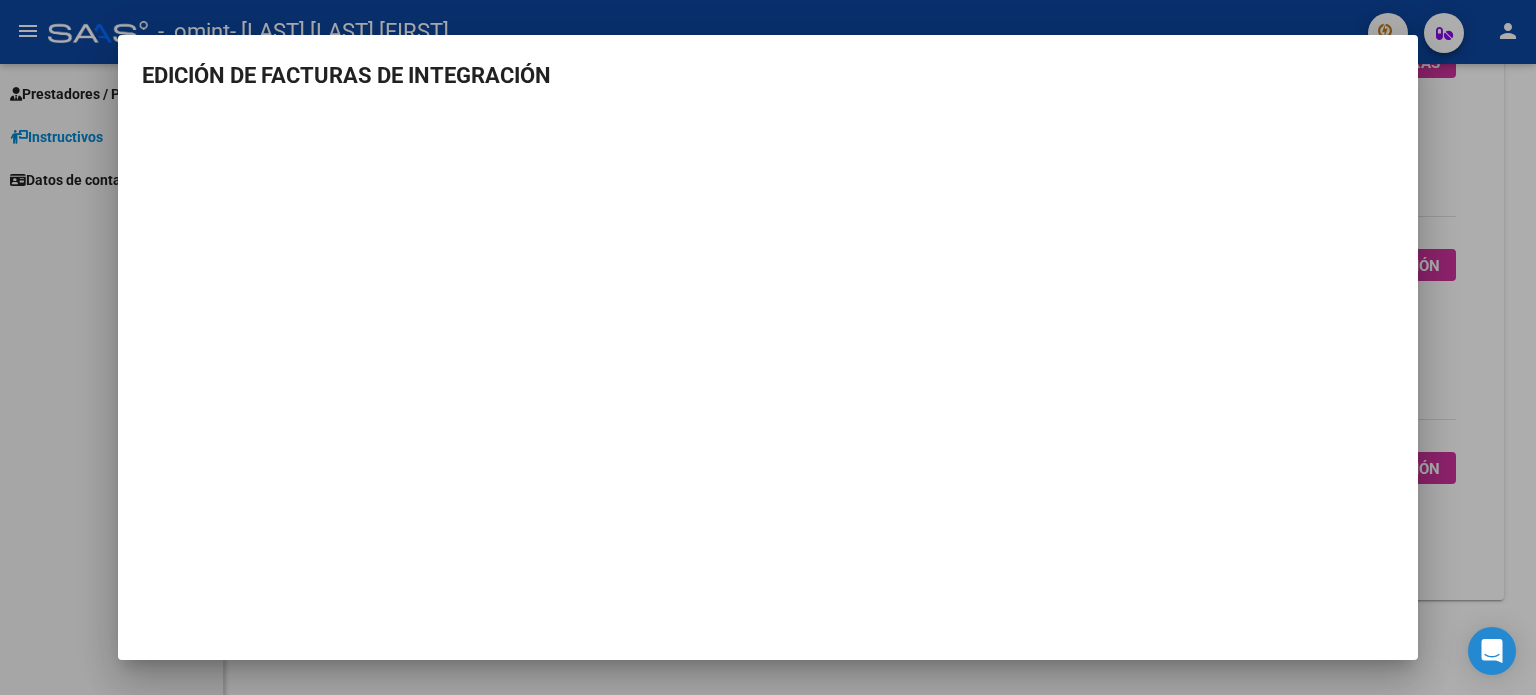 click at bounding box center [768, 347] 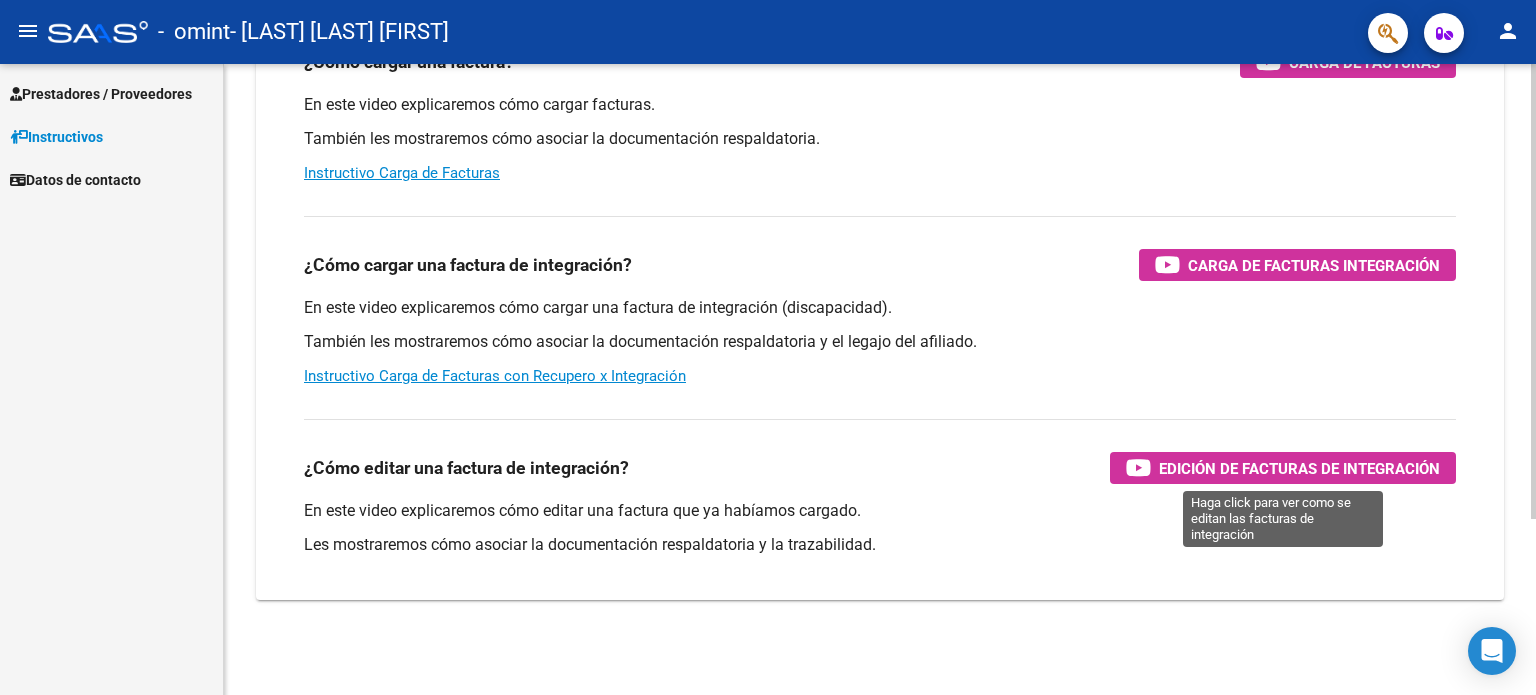 click on "Edición de Facturas de integración" at bounding box center [1299, 468] 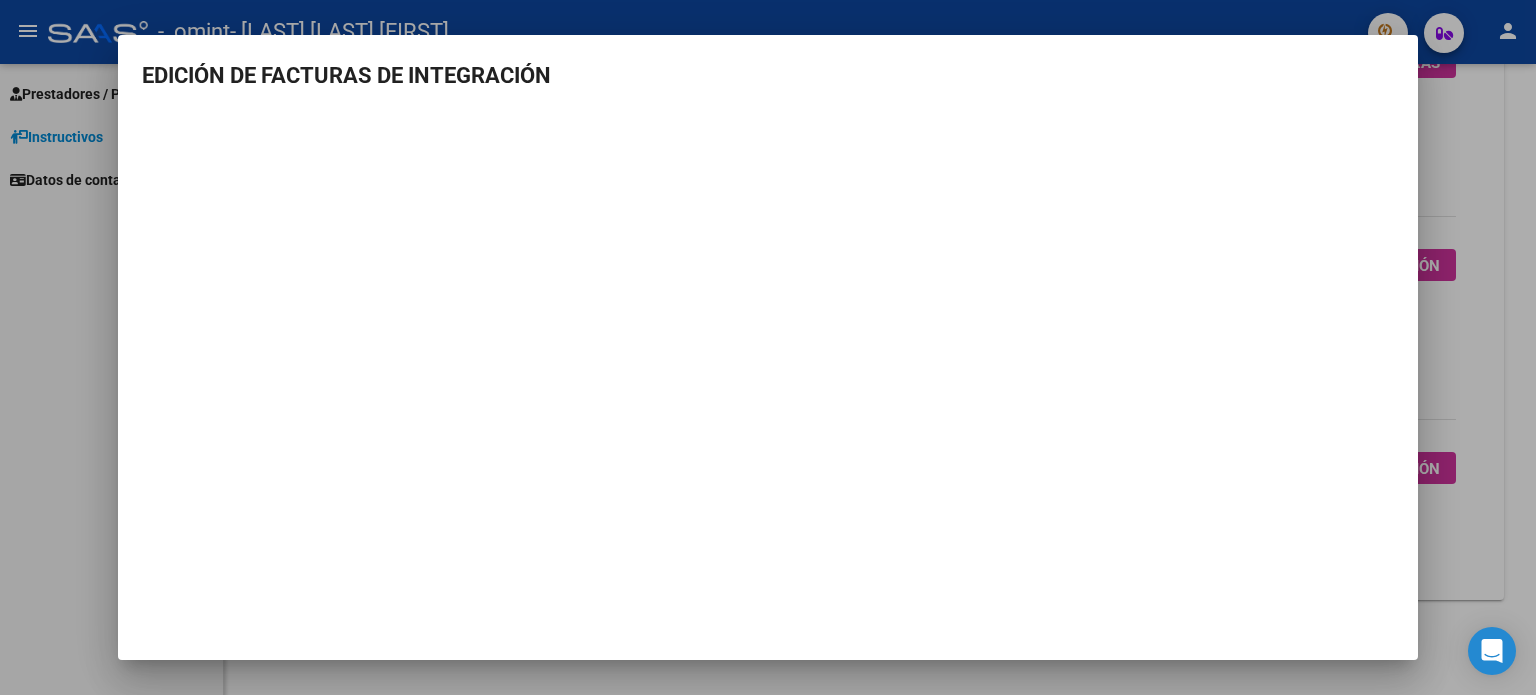 click at bounding box center [768, 347] 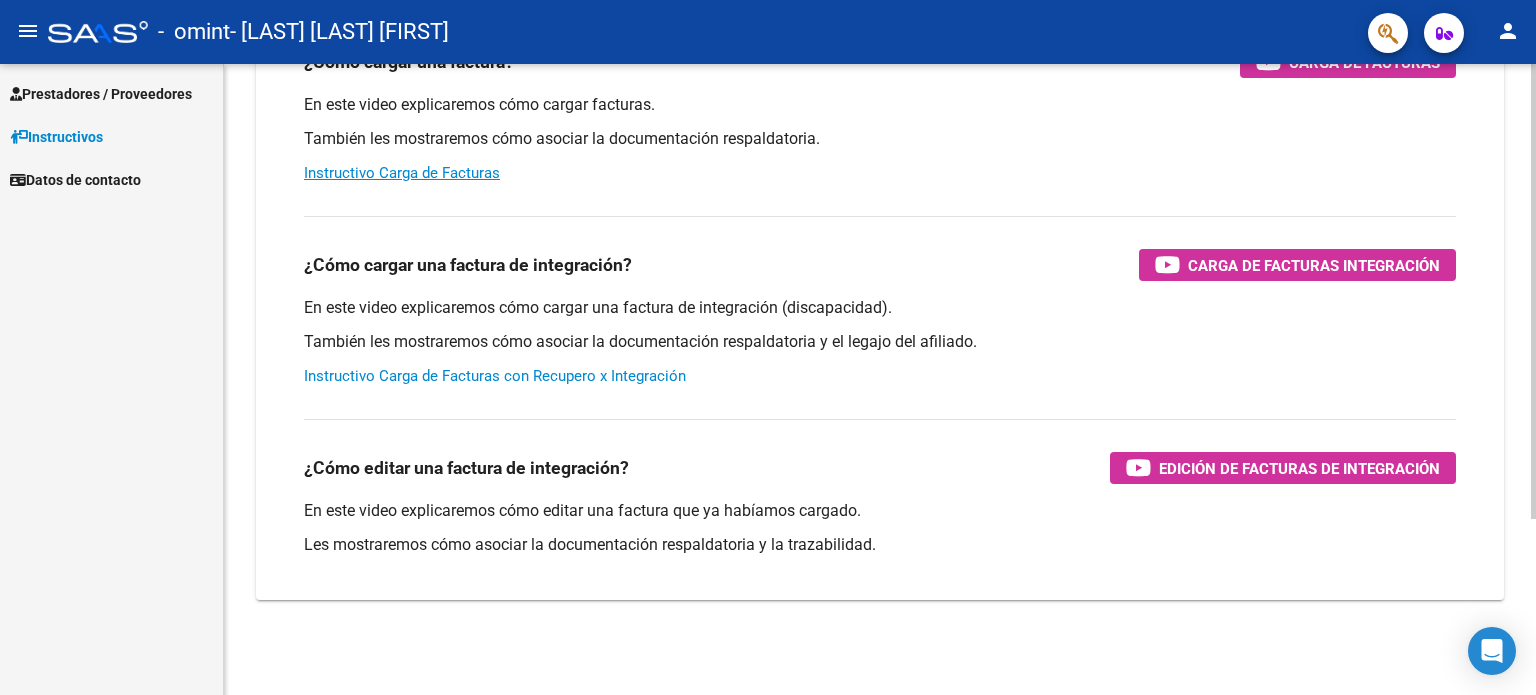 click on "Instructivo Carga de Facturas con Recupero x Integración" at bounding box center (495, 376) 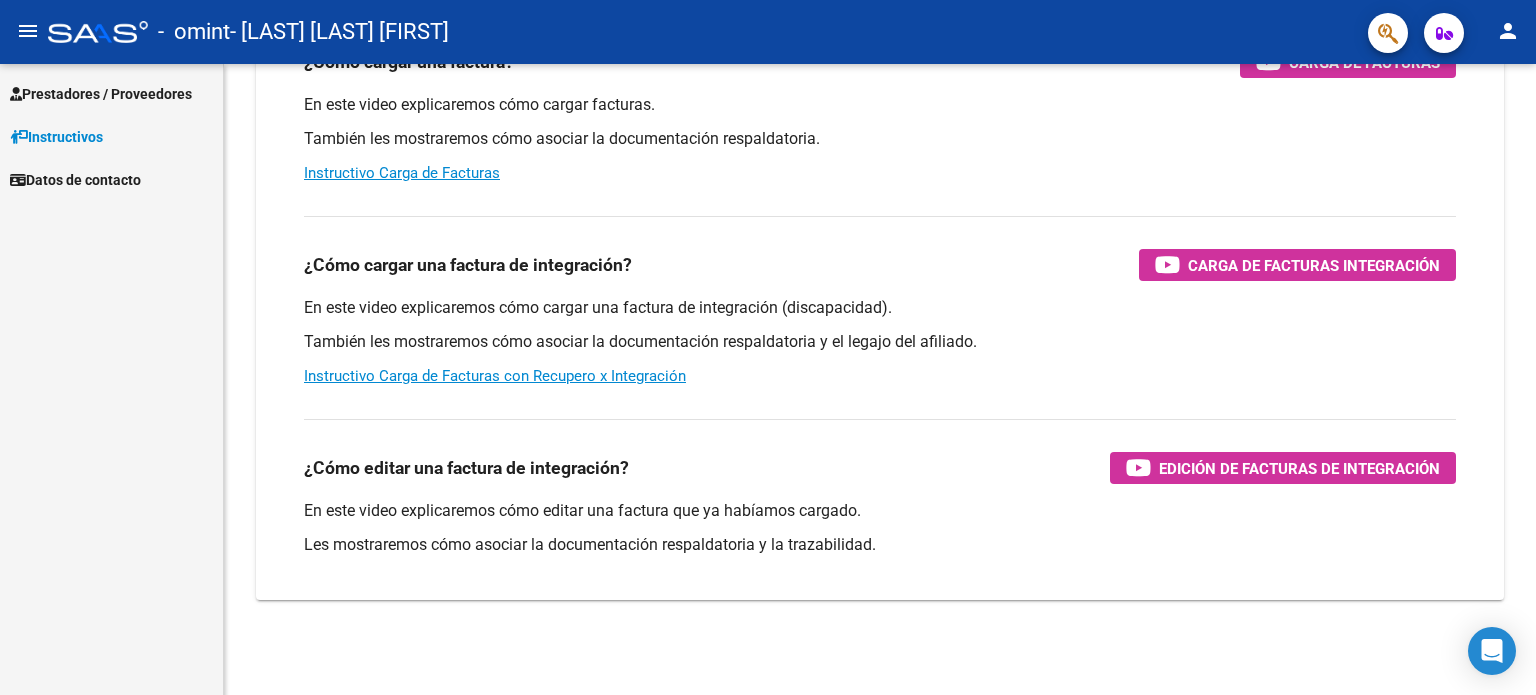 click on "Prestadores / Proveedores" at bounding box center [101, 94] 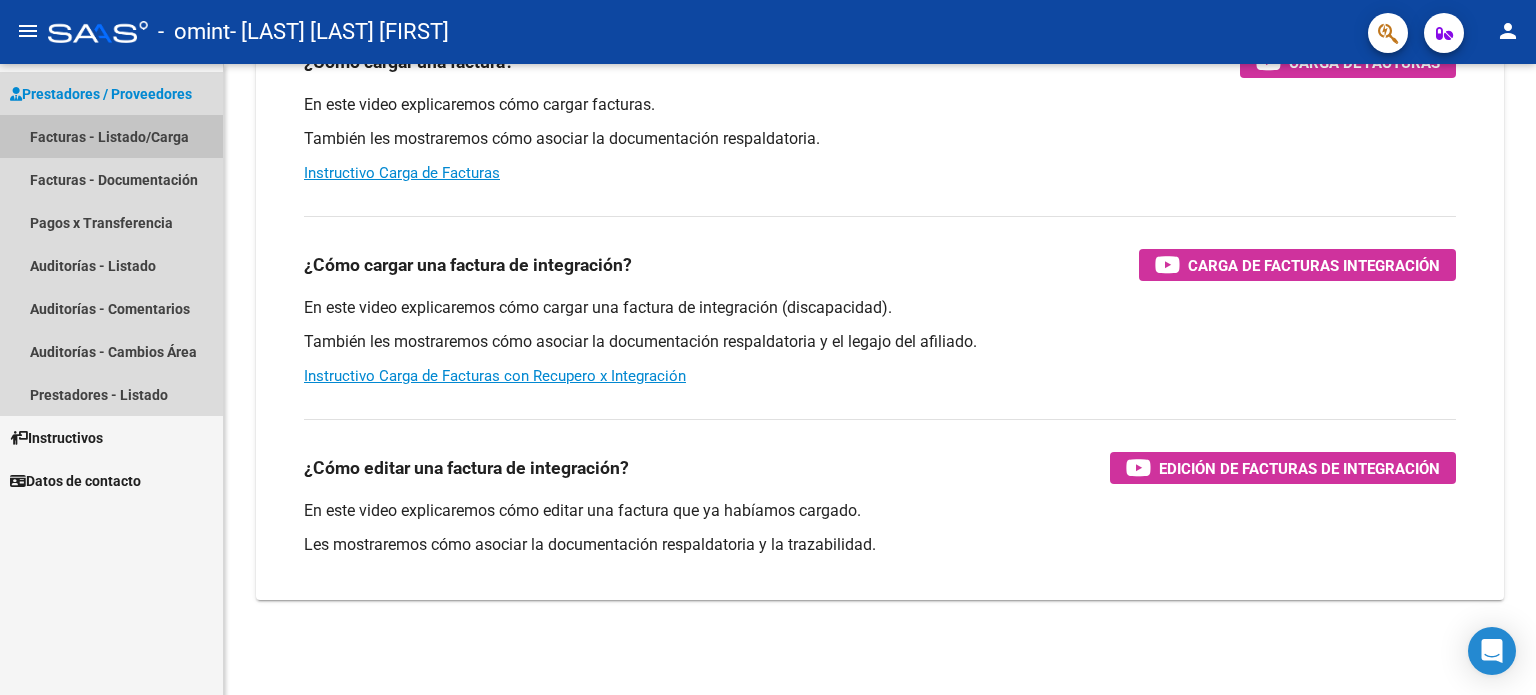 click on "Facturas - Listado/Carga" at bounding box center (111, 136) 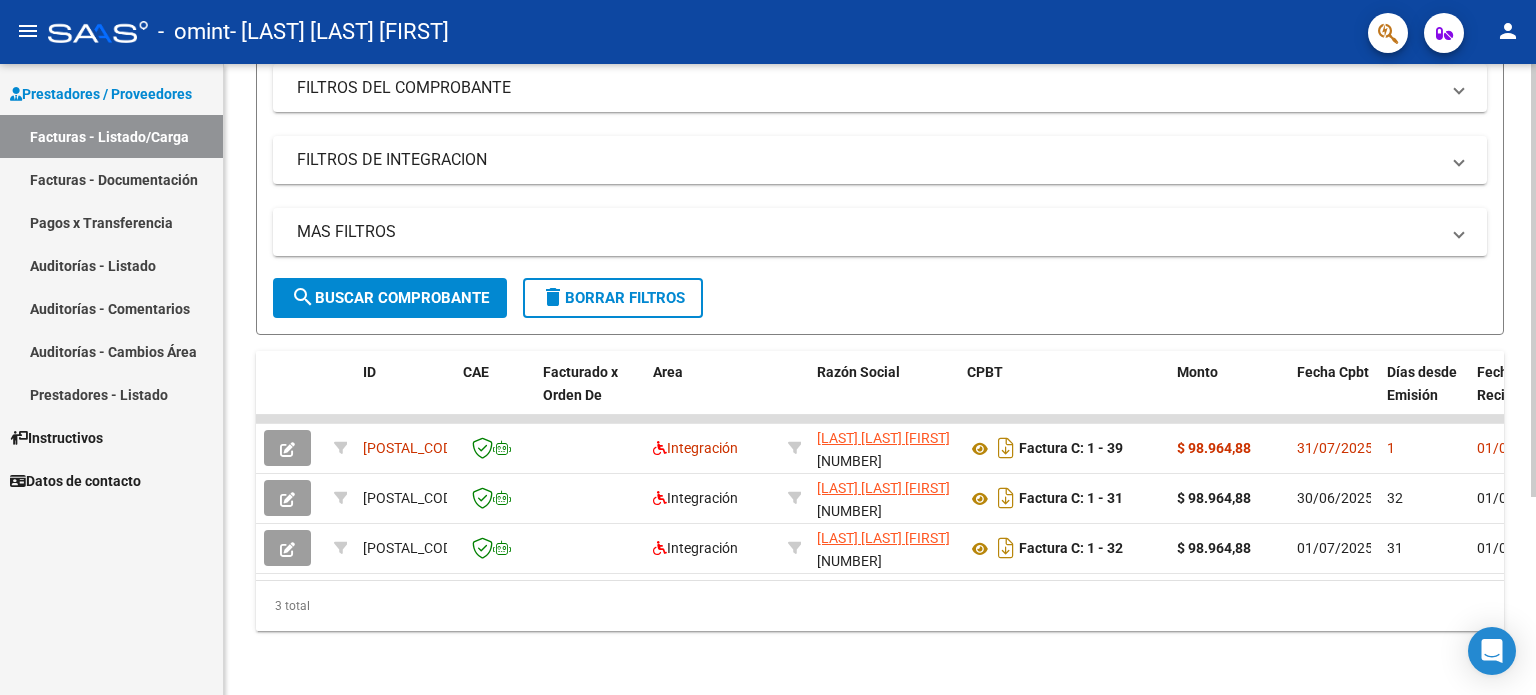 scroll, scrollTop: 288, scrollLeft: 0, axis: vertical 